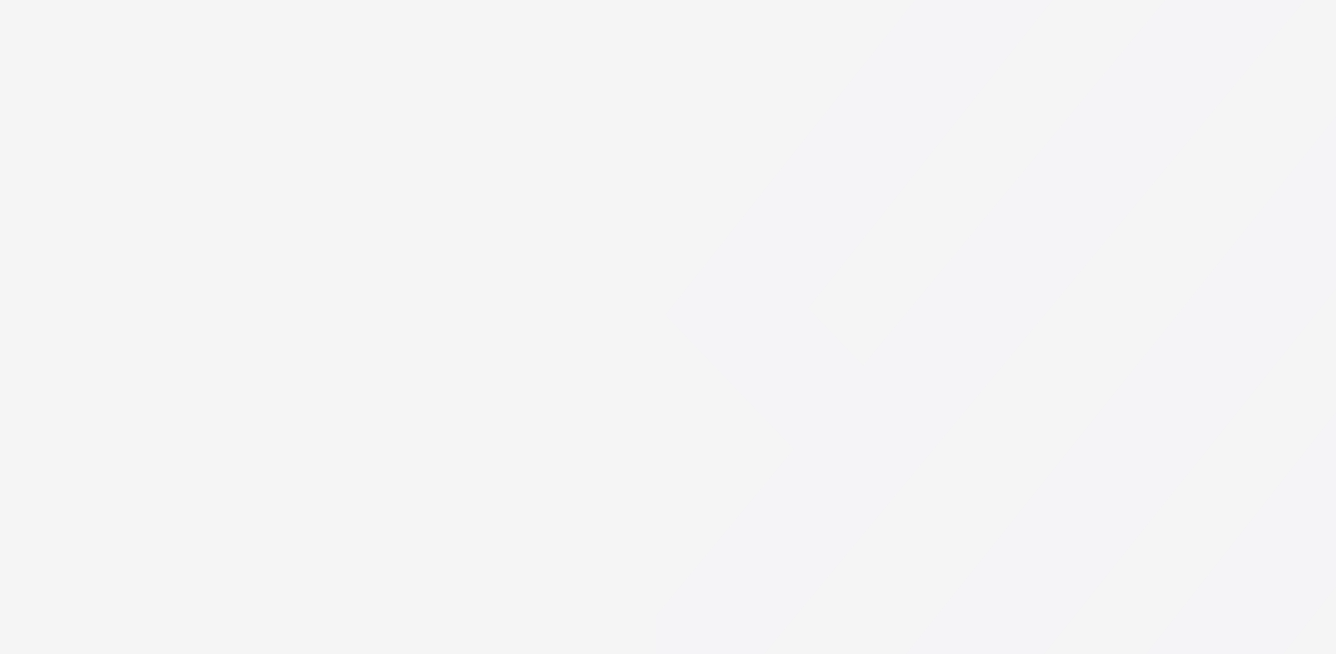 scroll, scrollTop: 0, scrollLeft: 0, axis: both 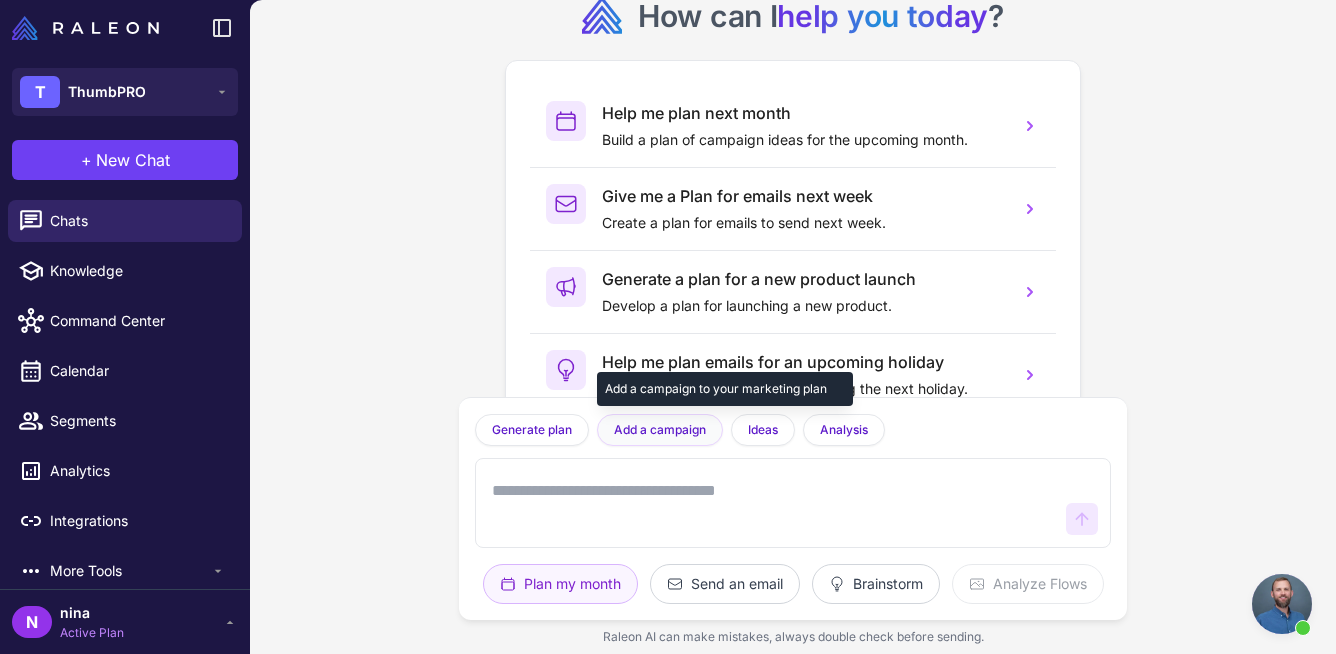 click on "Add a campaign" at bounding box center [660, 430] 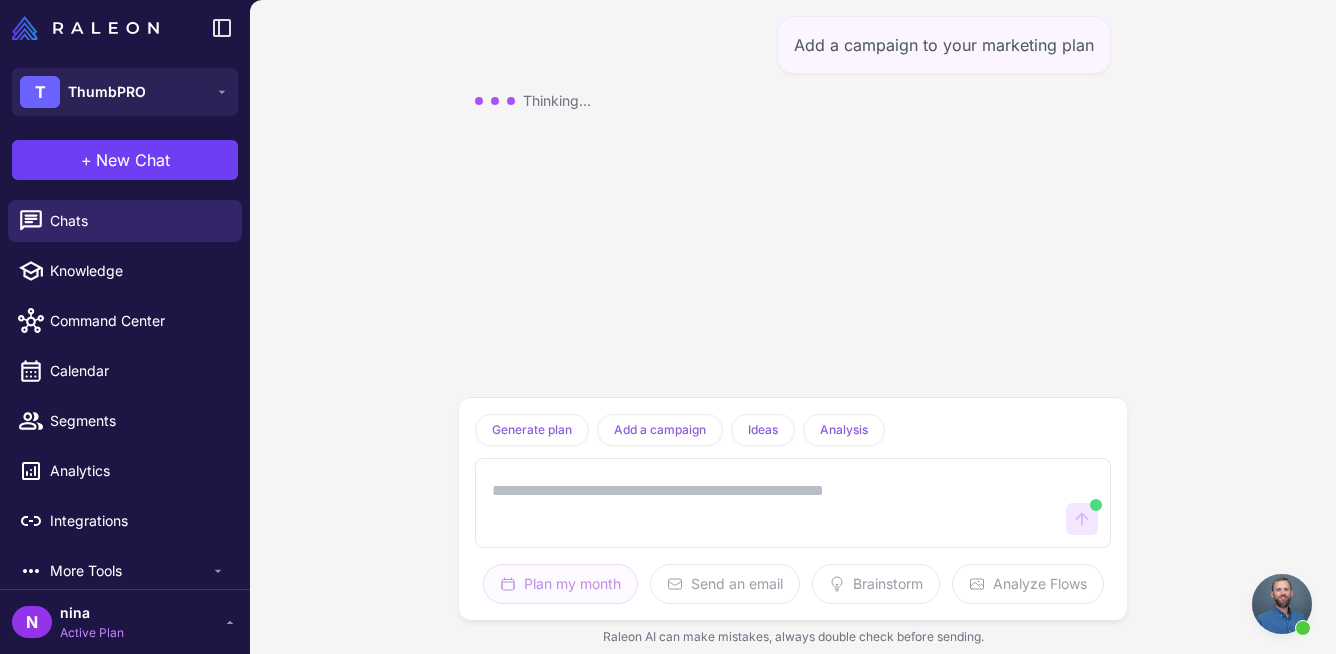 click at bounding box center (773, 503) 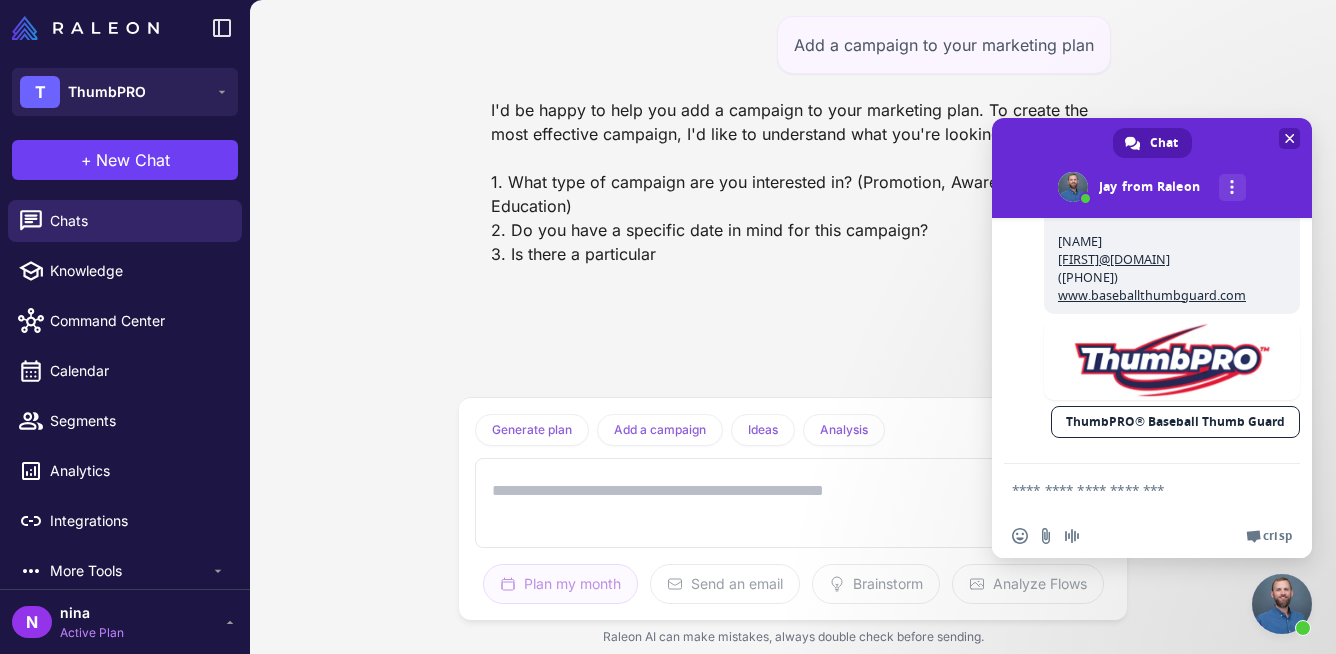 click at bounding box center [1290, 138] 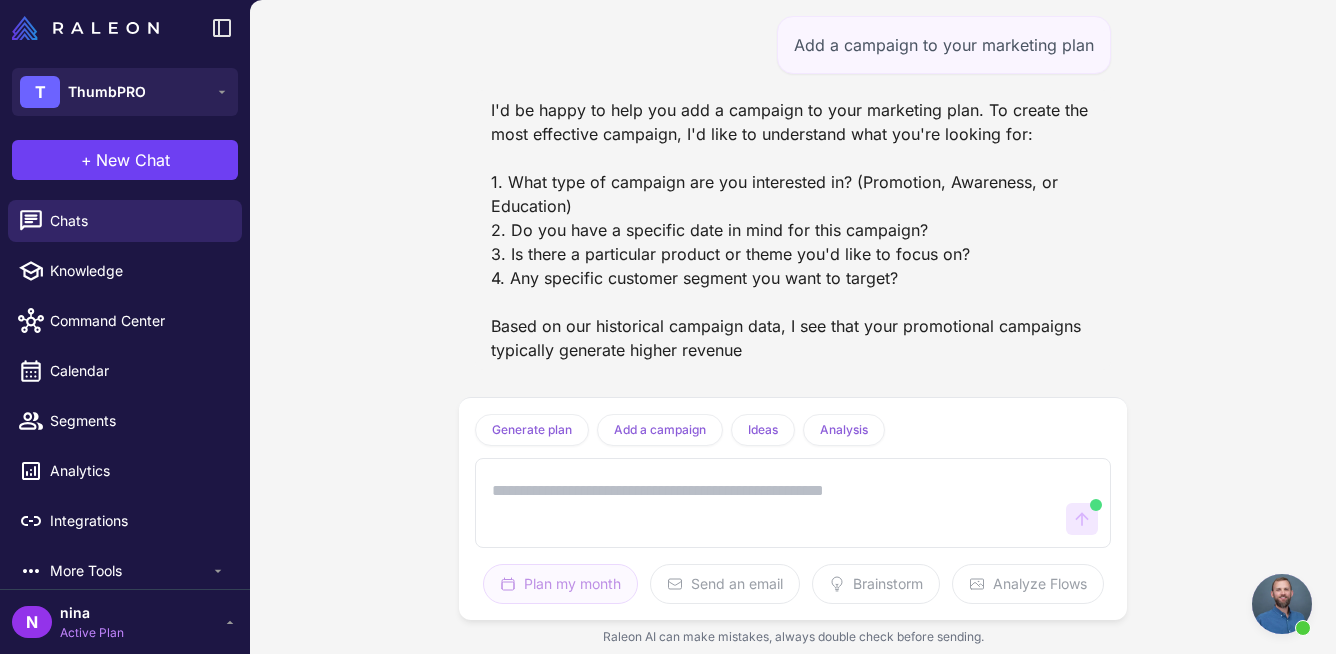 click at bounding box center [773, 503] 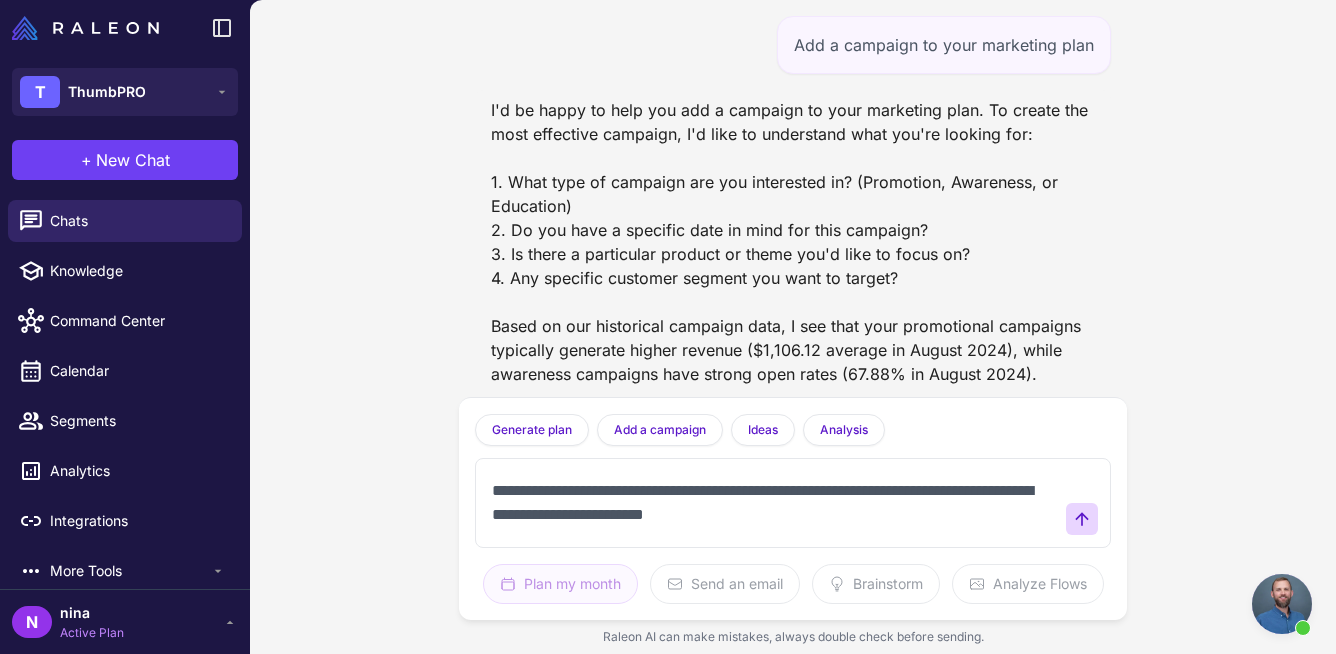 type on "**********" 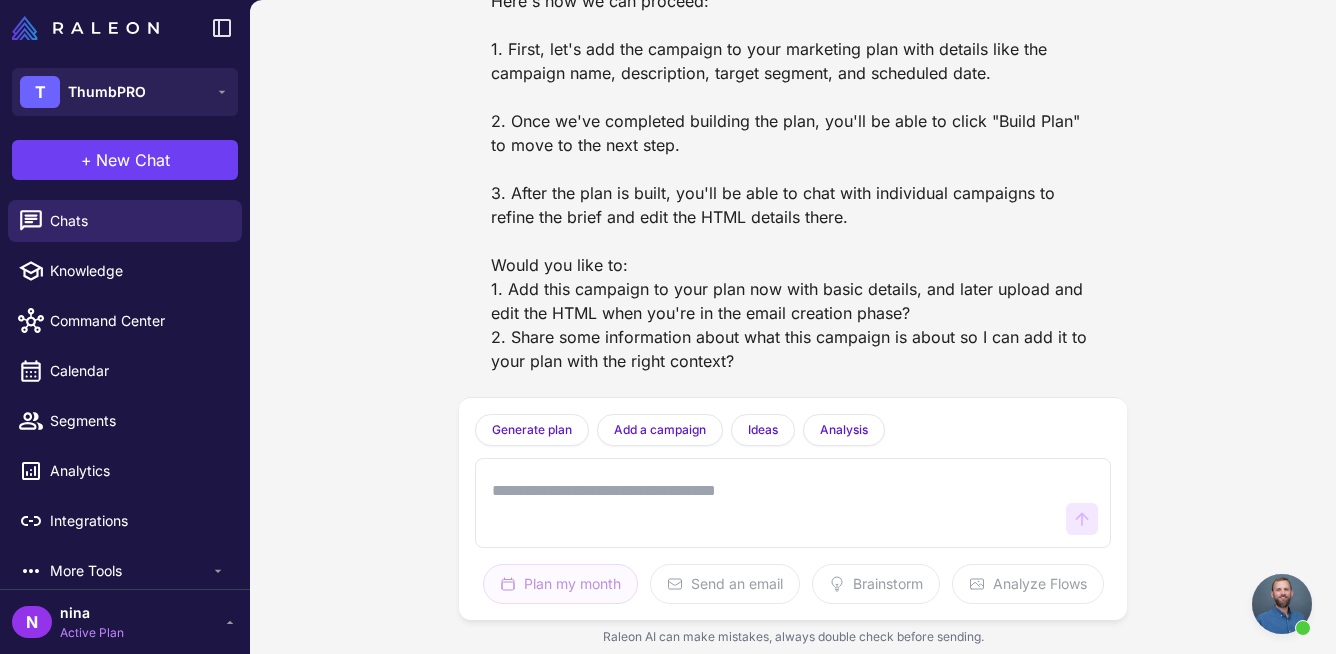 scroll, scrollTop: 719, scrollLeft: 0, axis: vertical 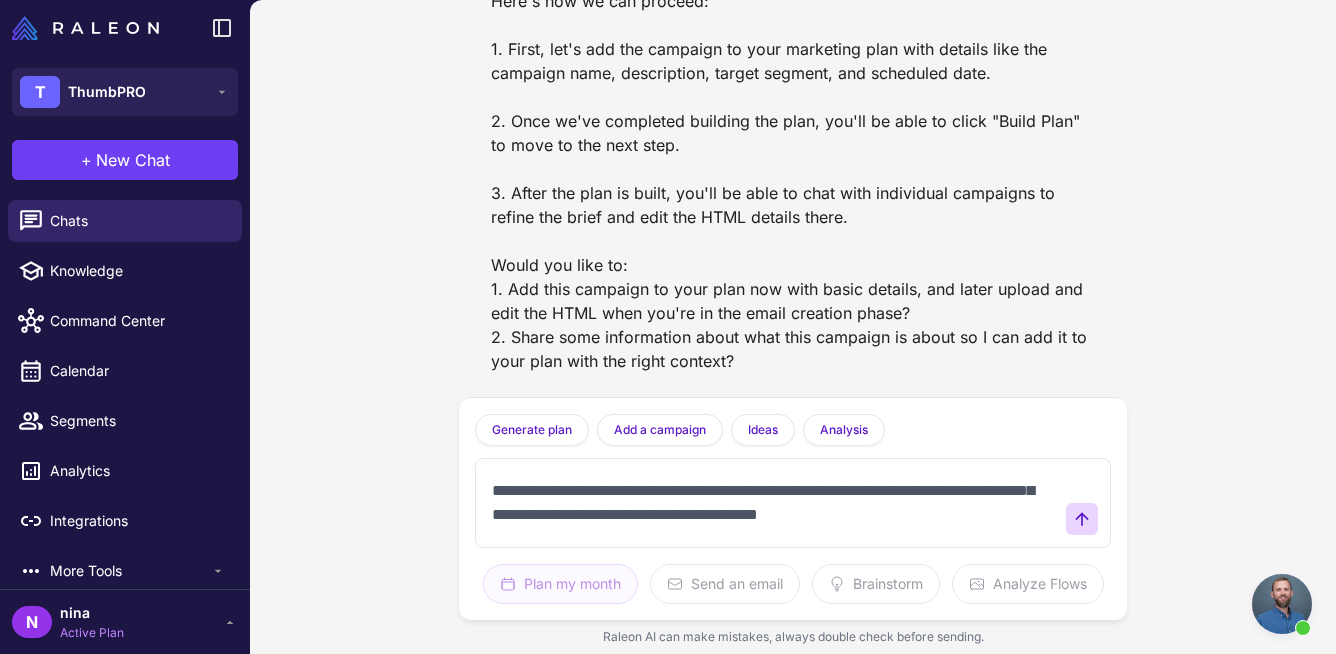 type on "**********" 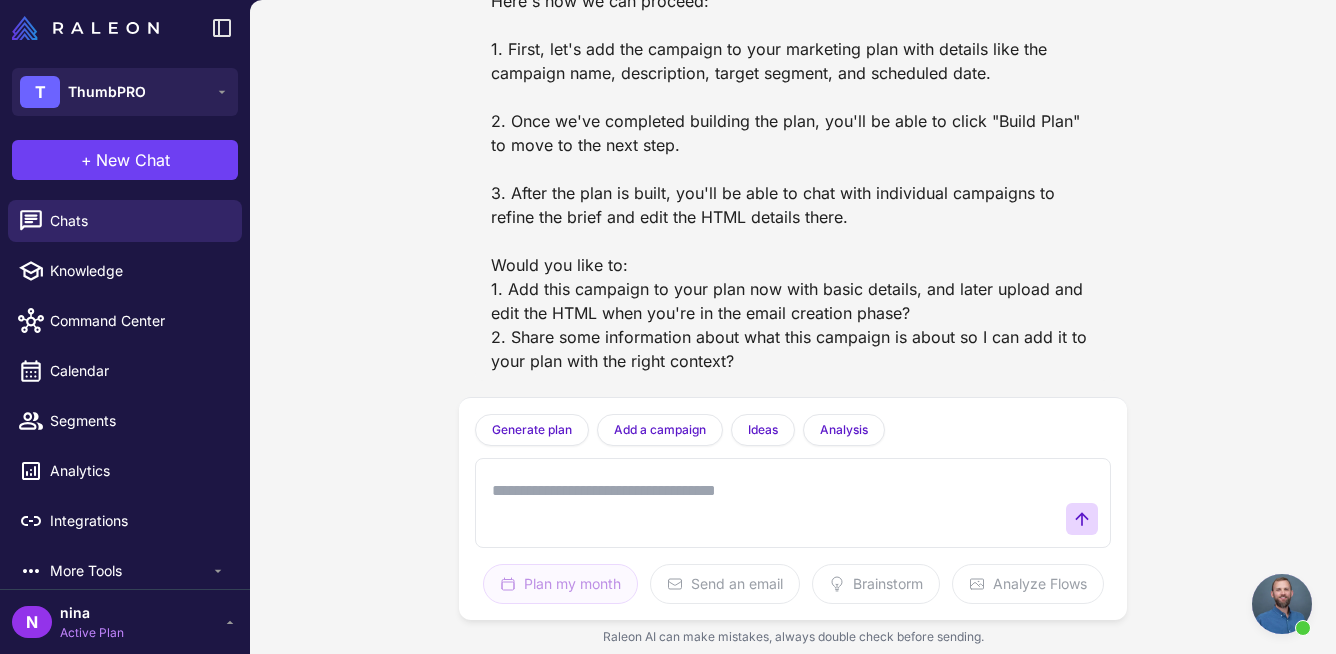 scroll, scrollTop: 0, scrollLeft: 0, axis: both 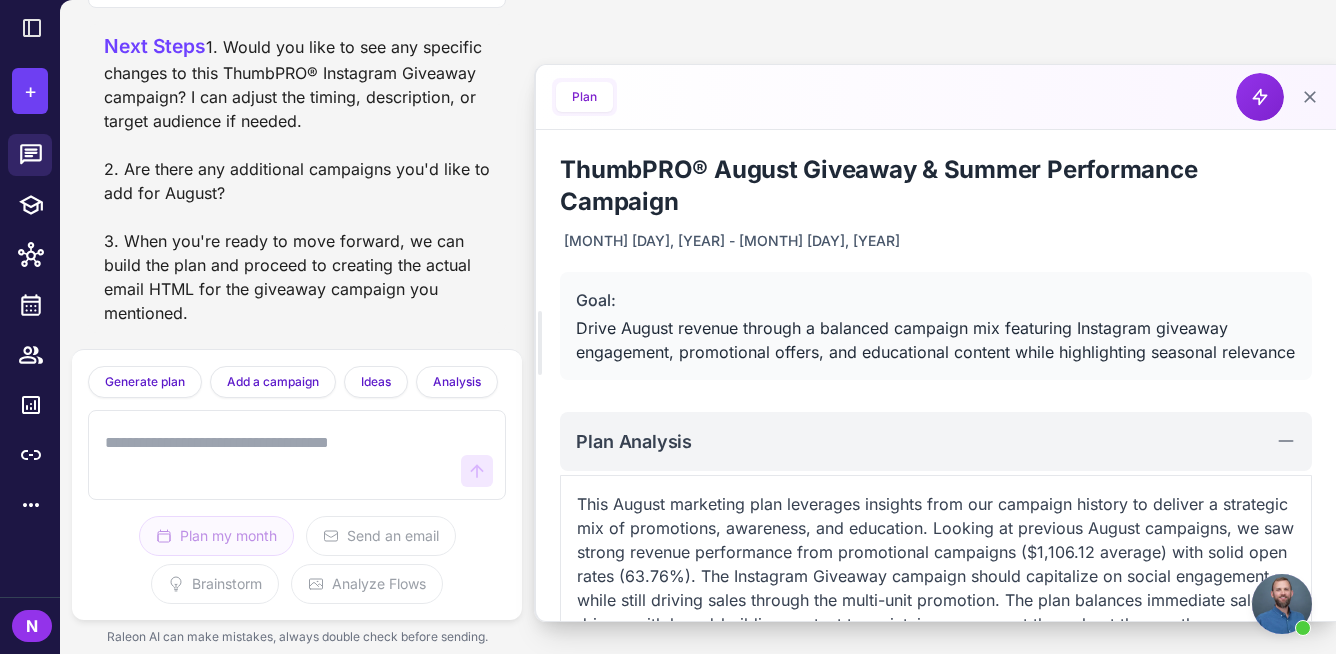 click at bounding box center (277, 455) 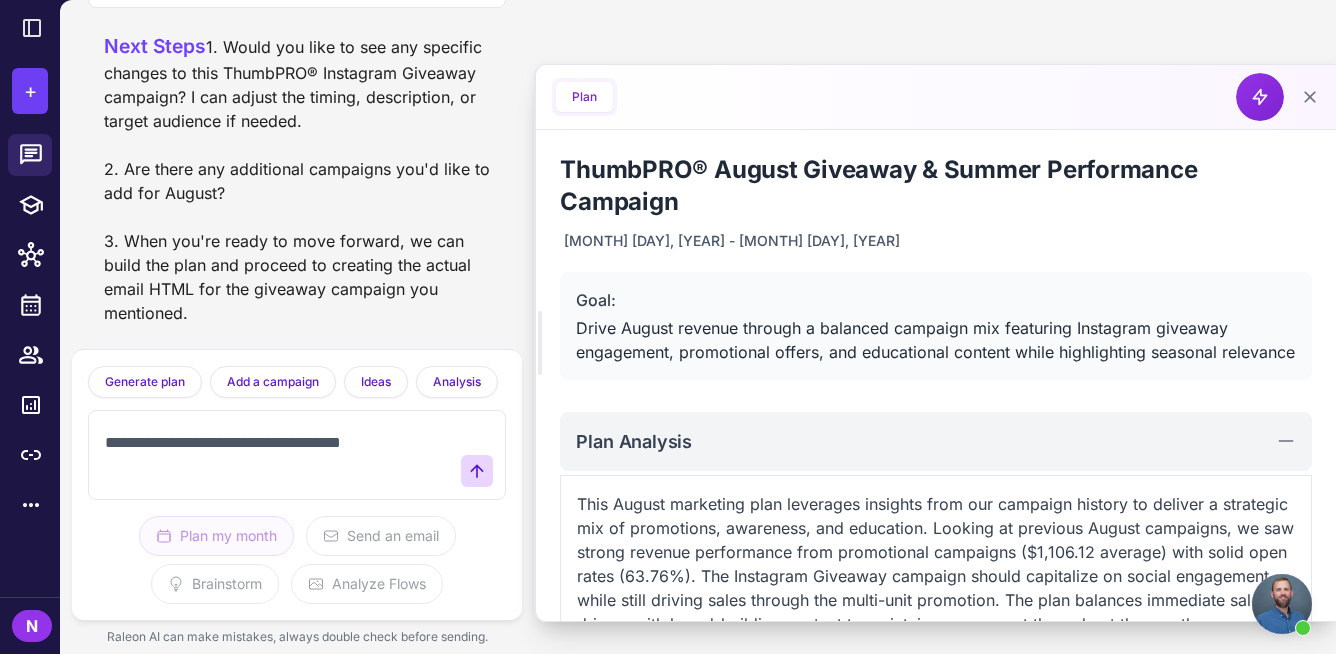 paste on "**********" 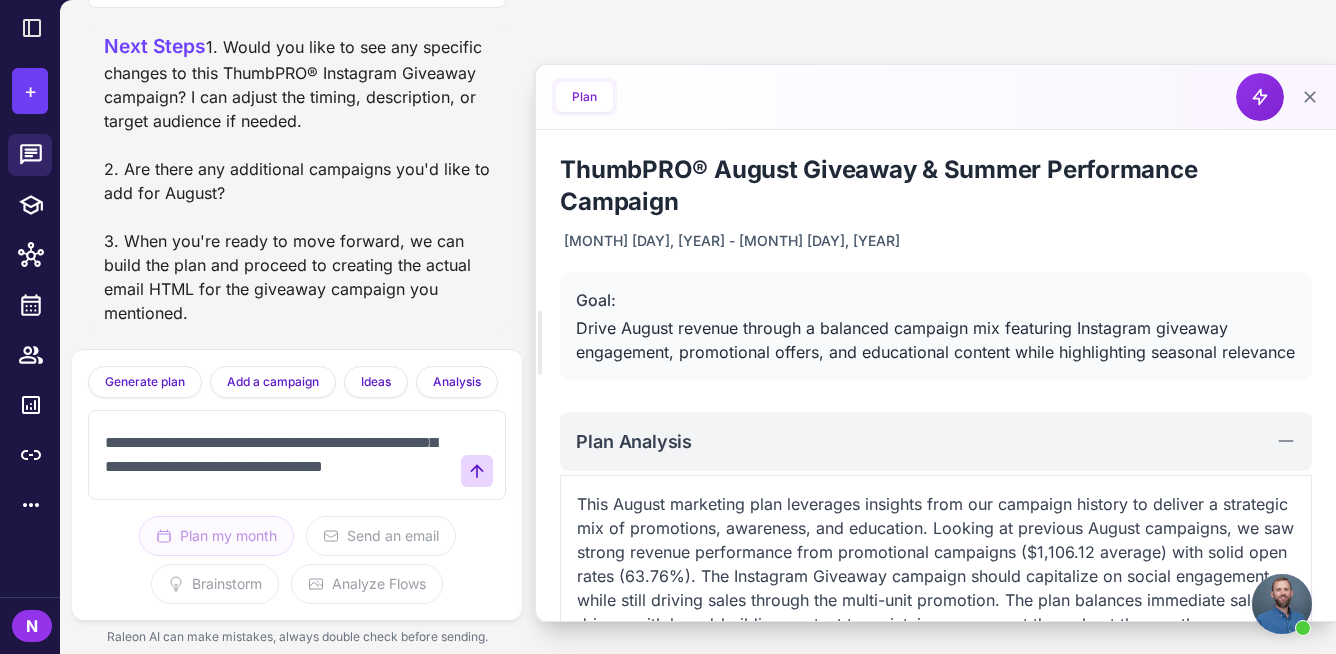 scroll, scrollTop: 182, scrollLeft: 0, axis: vertical 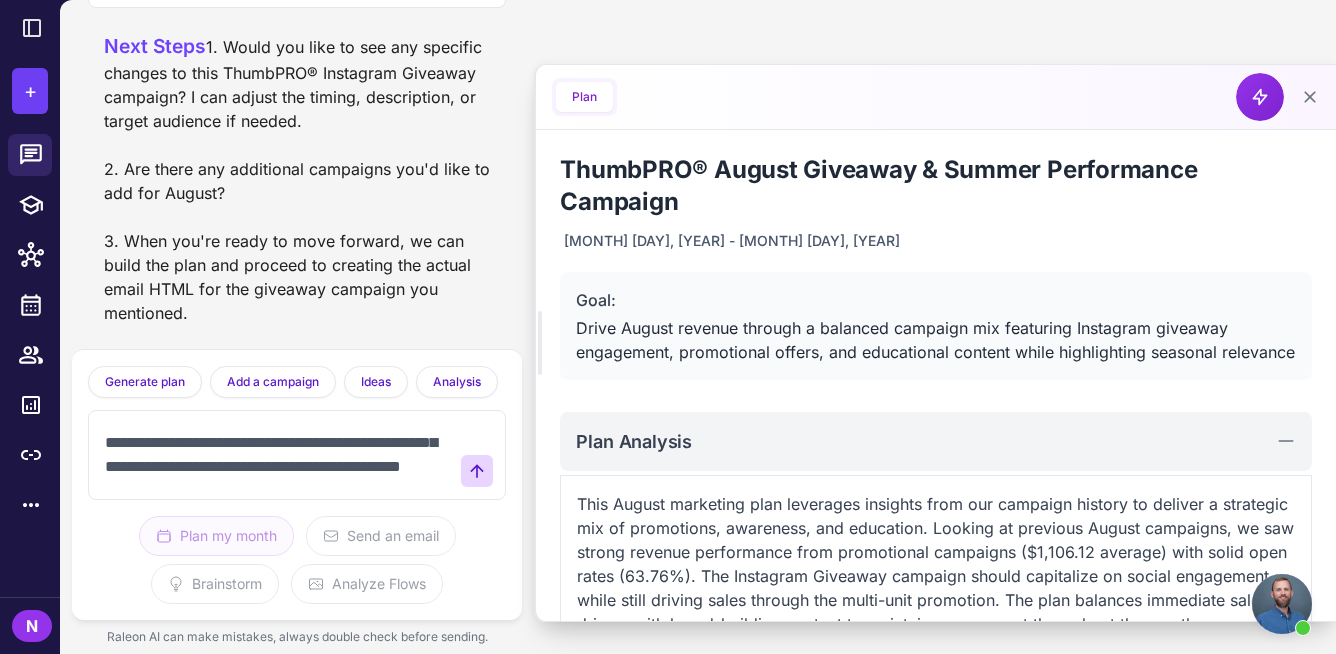 type on "**********" 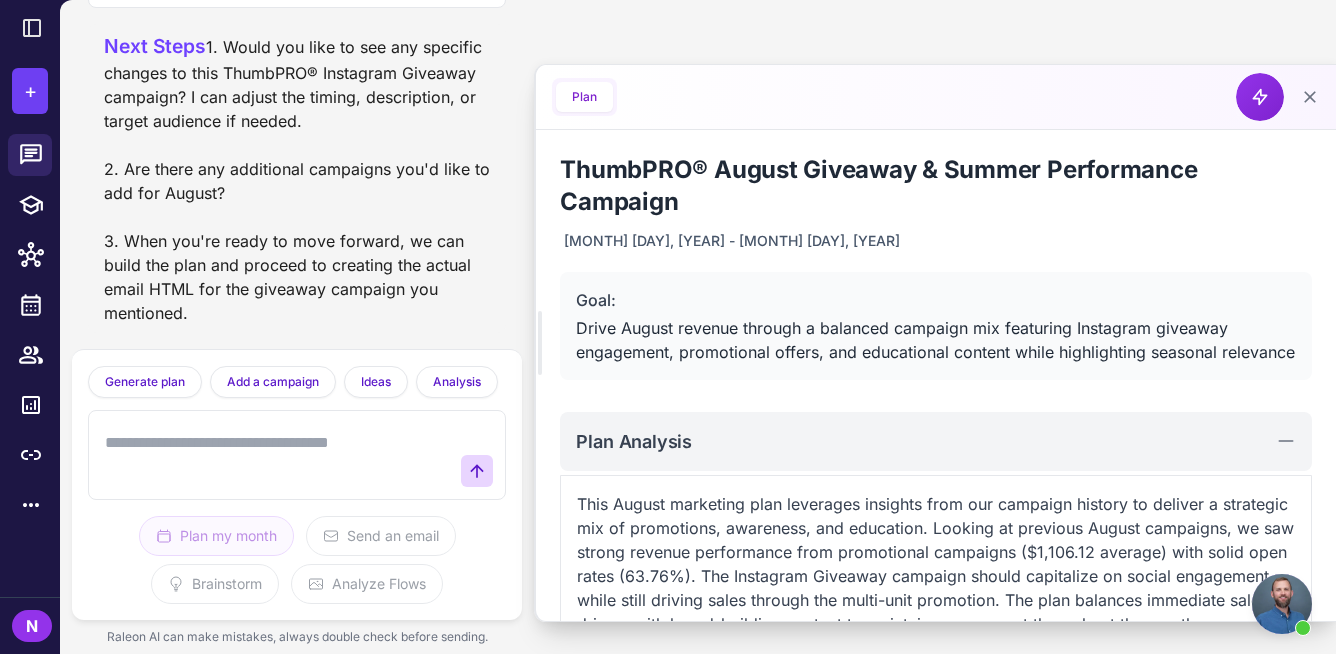 scroll, scrollTop: 0, scrollLeft: 0, axis: both 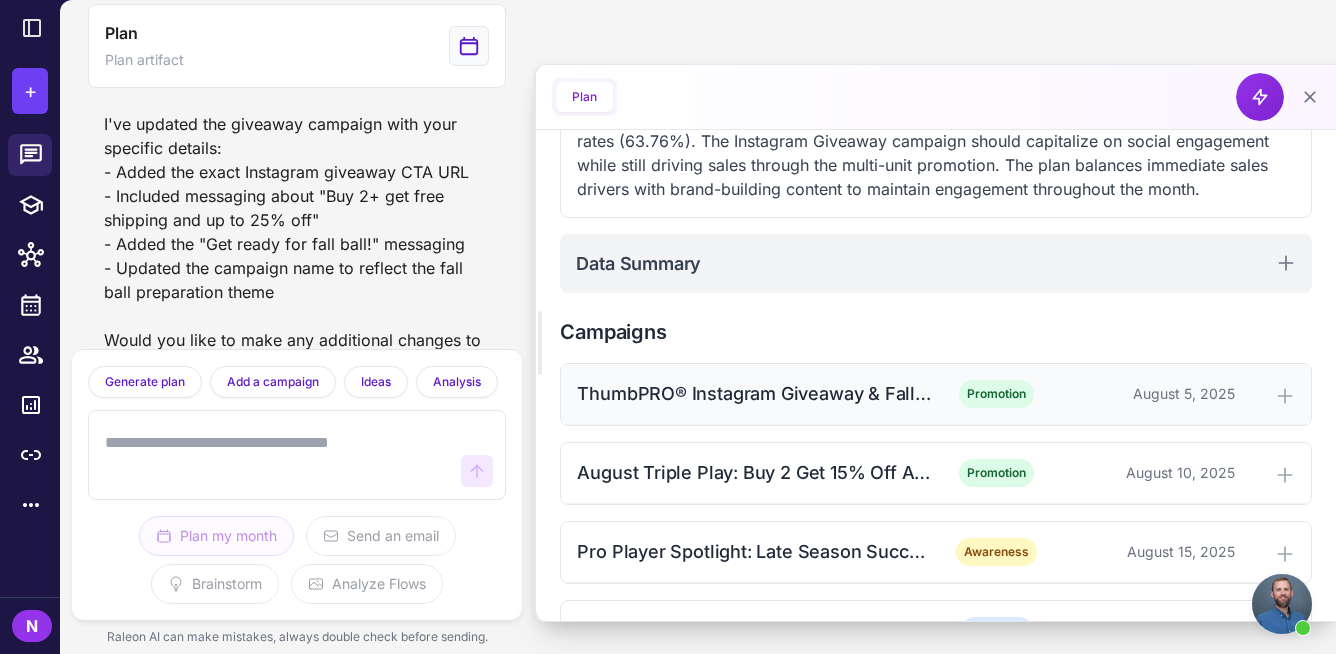 click 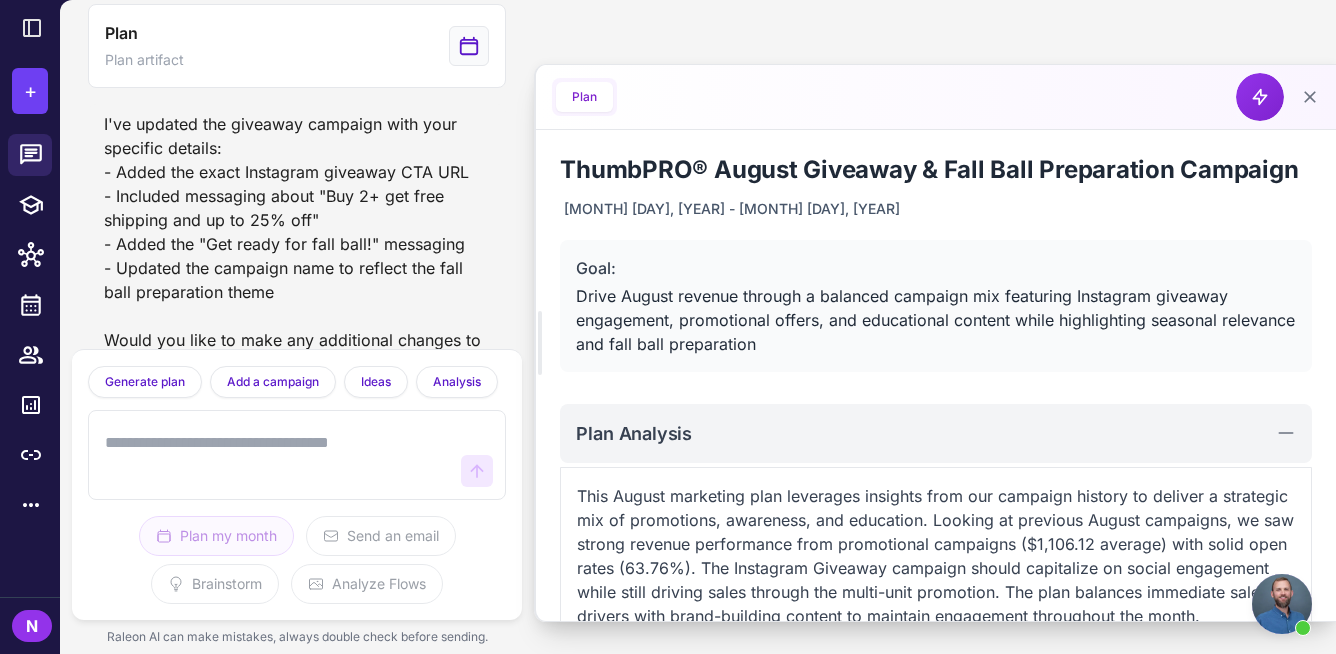 scroll, scrollTop: 0, scrollLeft: 0, axis: both 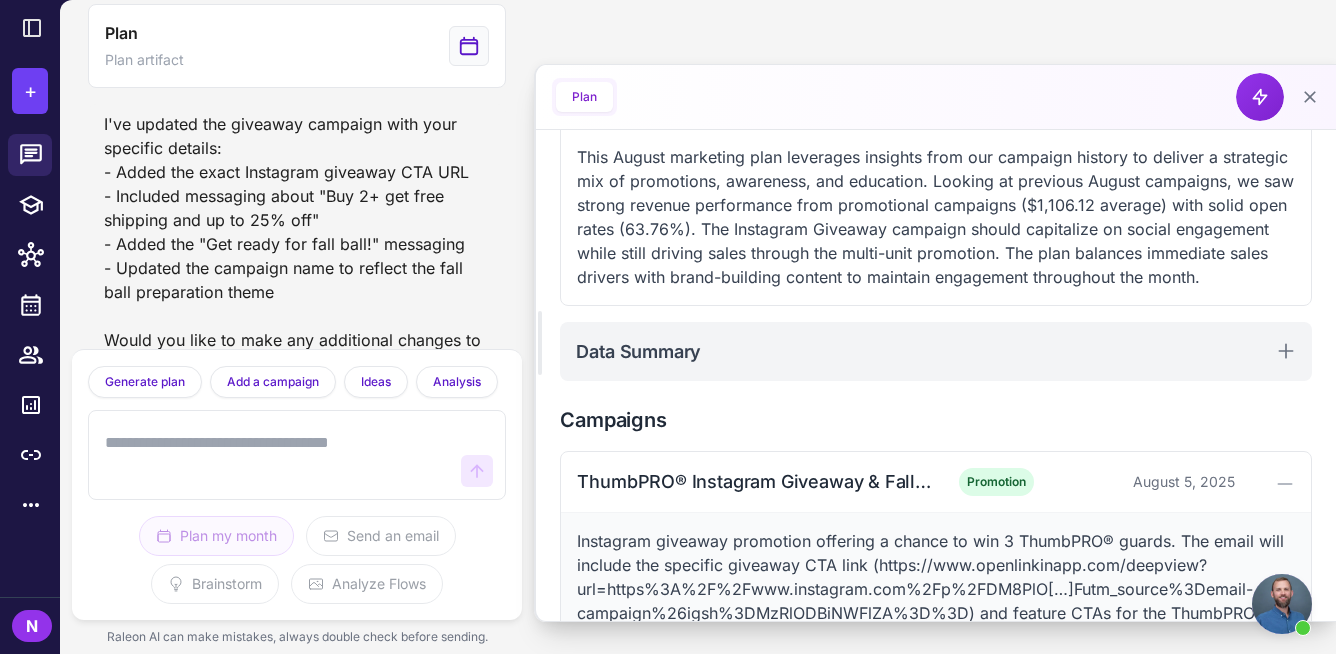 click at bounding box center [277, 455] 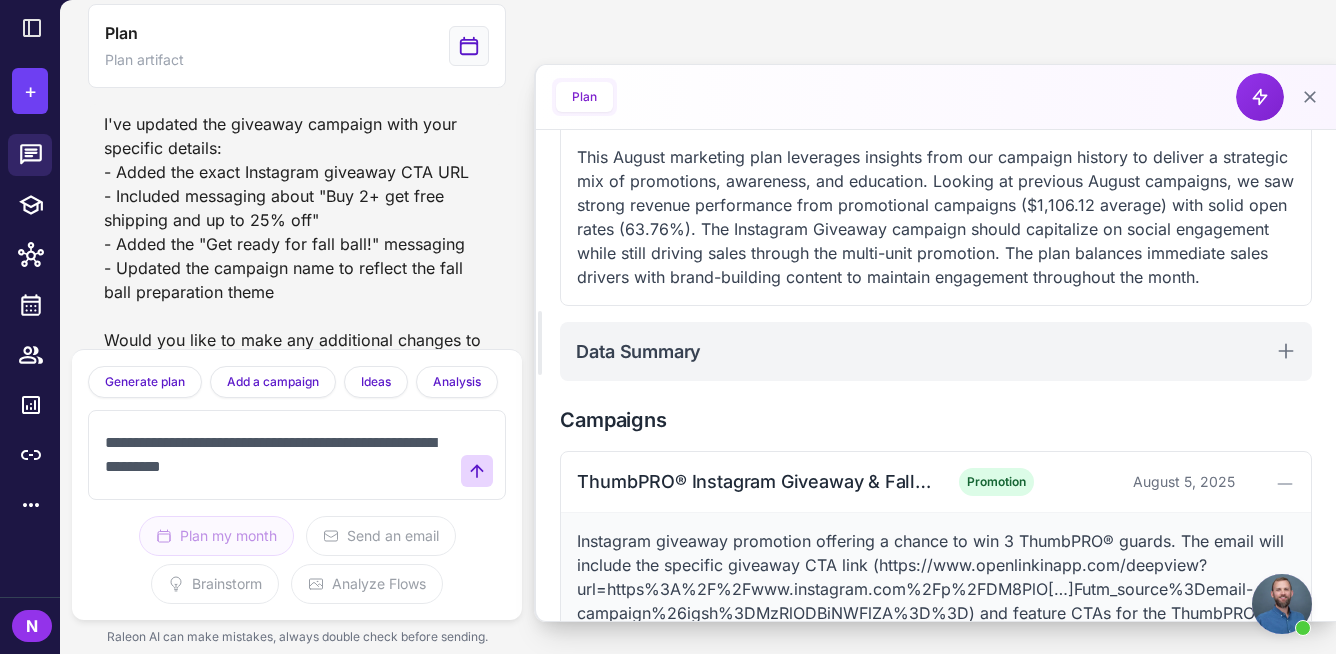type on "**********" 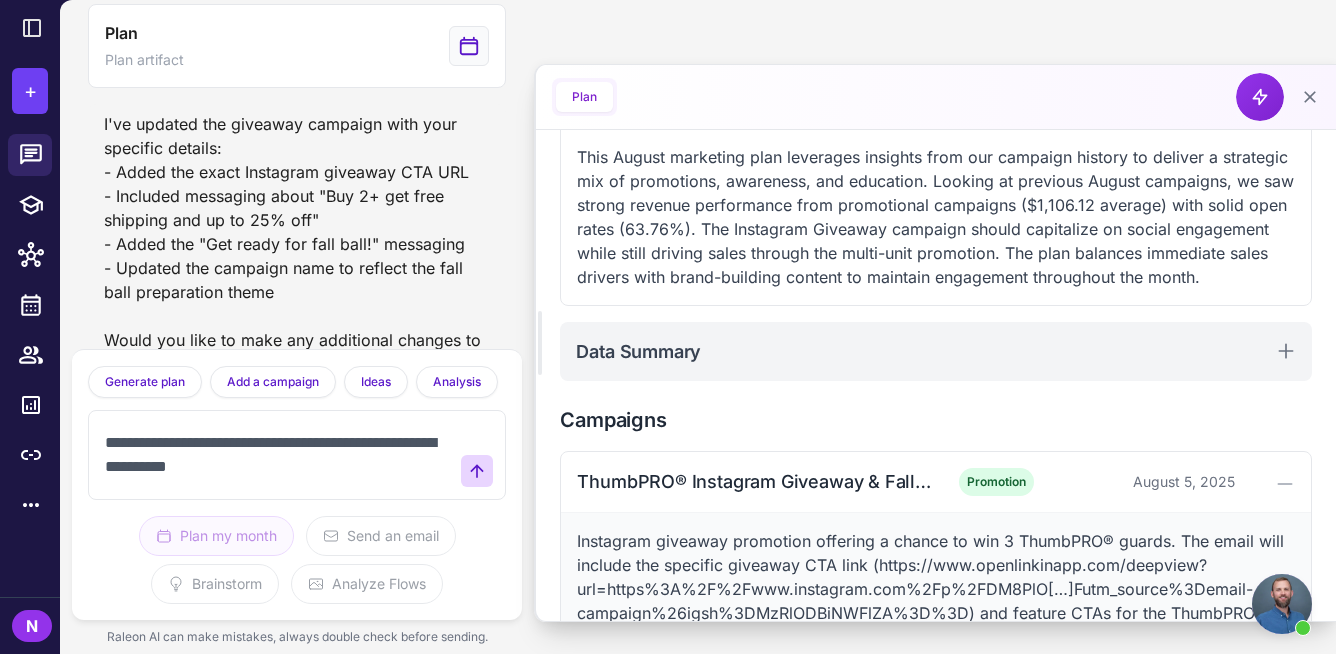 type 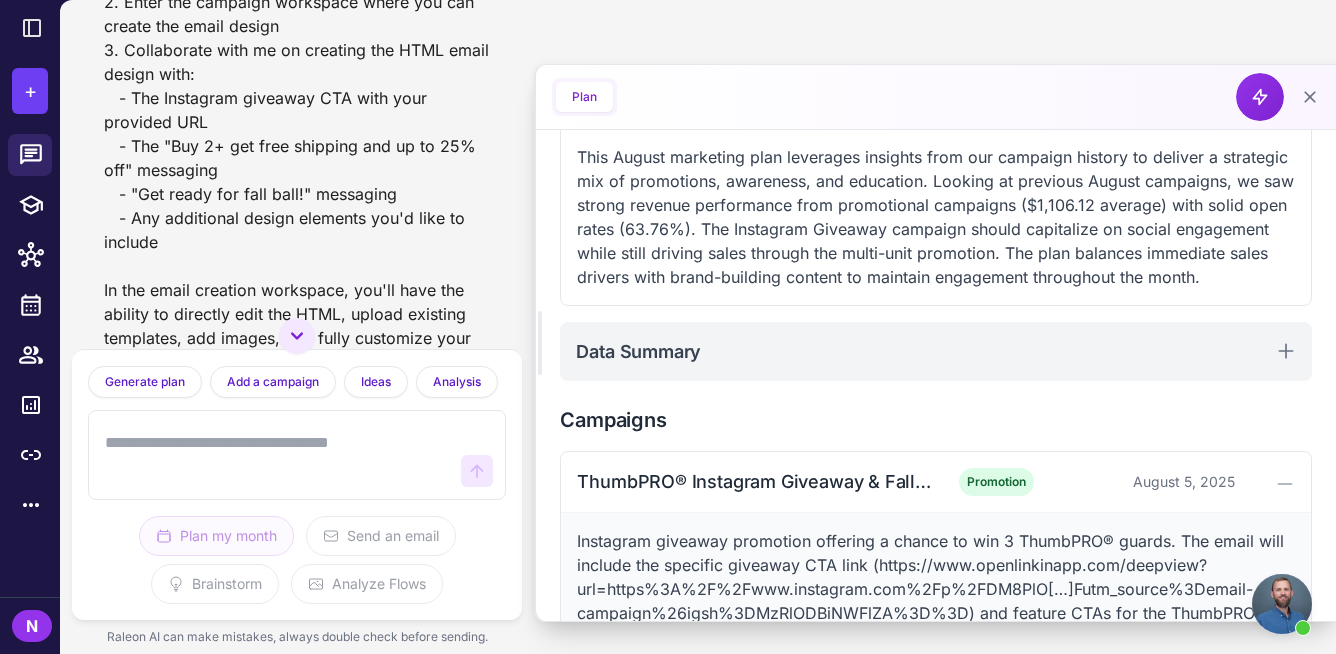 scroll, scrollTop: 4237, scrollLeft: 0, axis: vertical 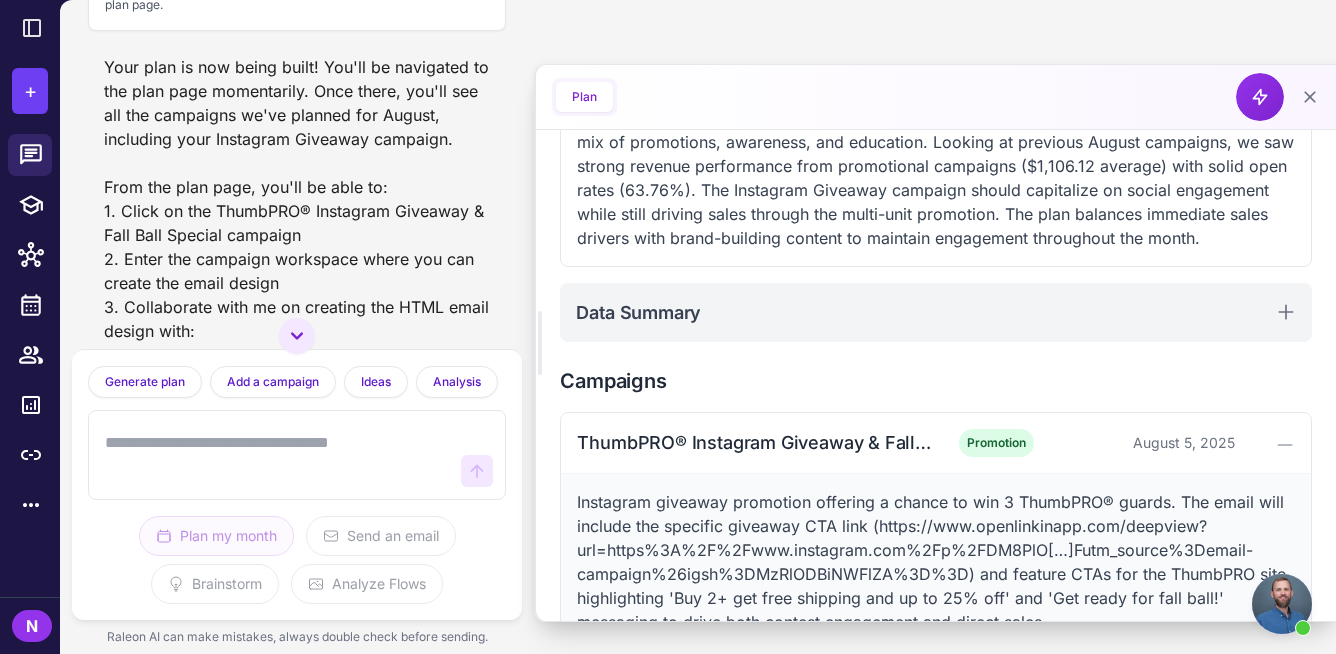 click on "Plan" at bounding box center [584, 97] 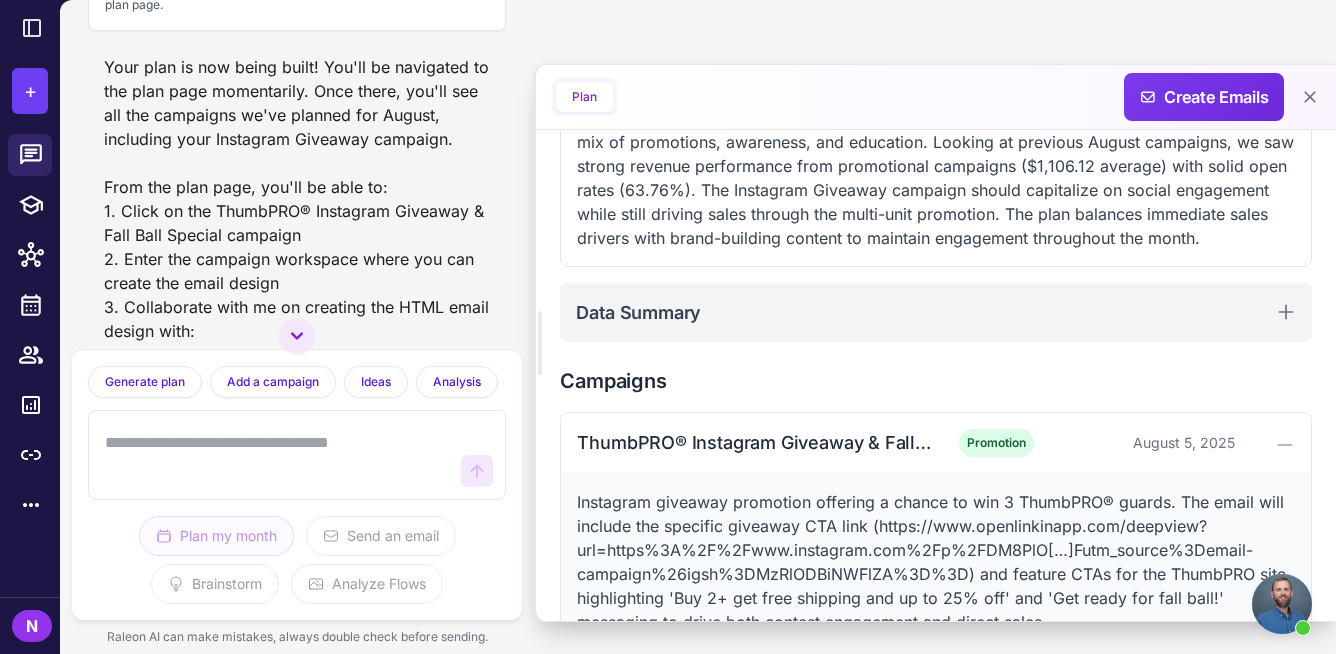 click on "Create Emails" at bounding box center [1204, 97] 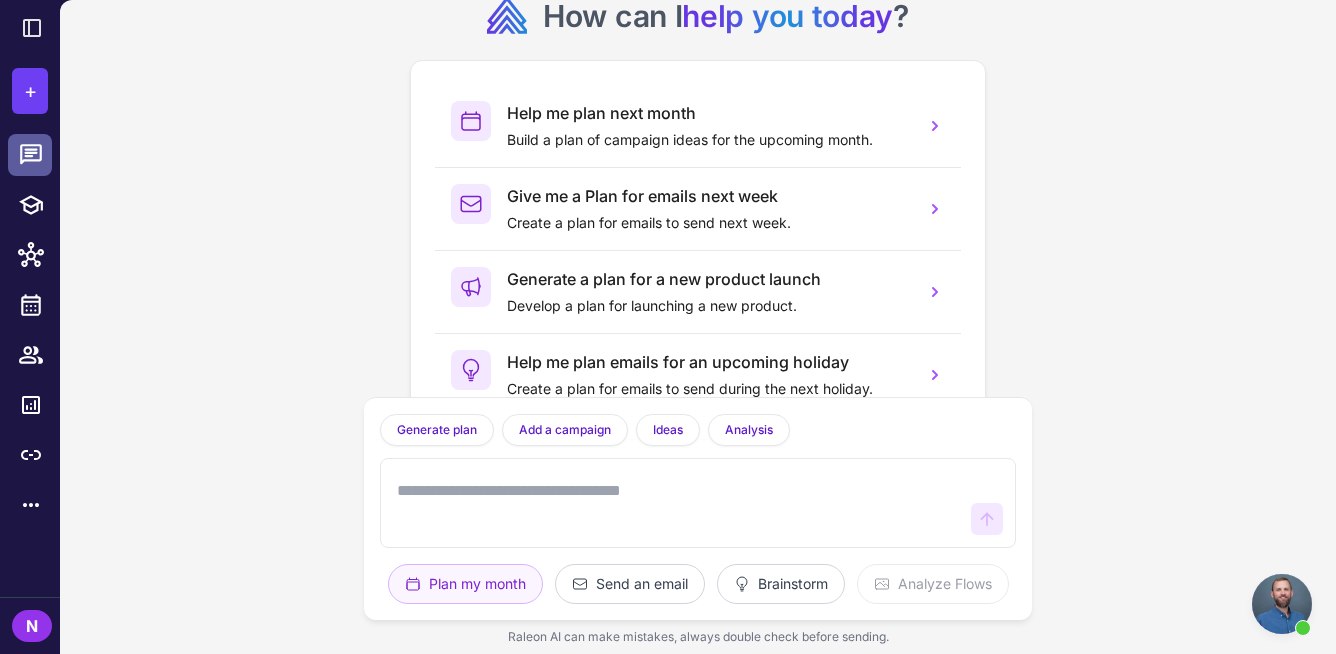 click 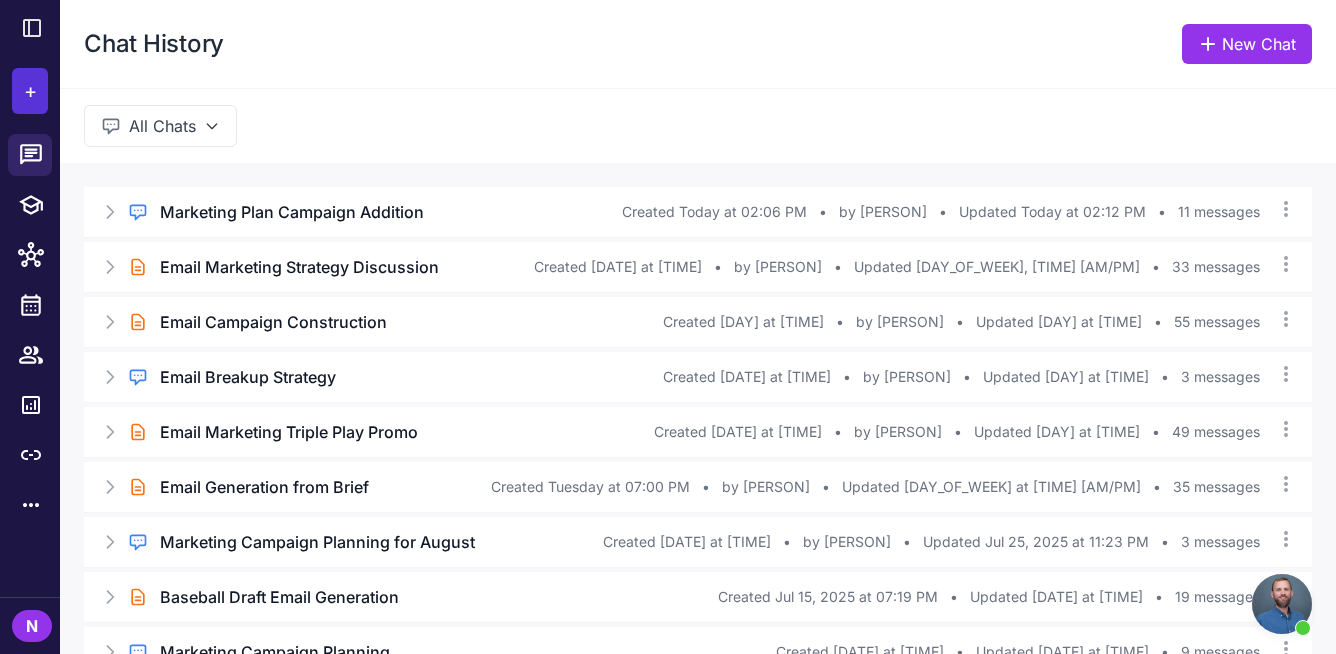 click on "+" at bounding box center (30, 91) 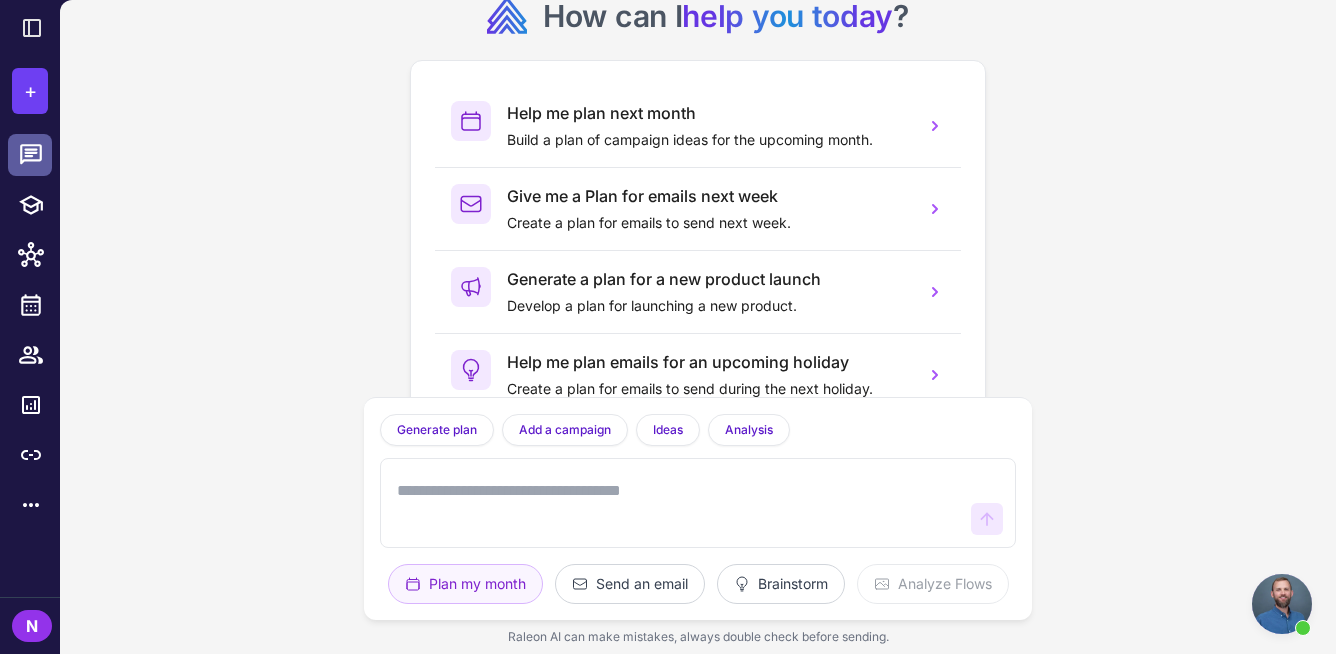 click 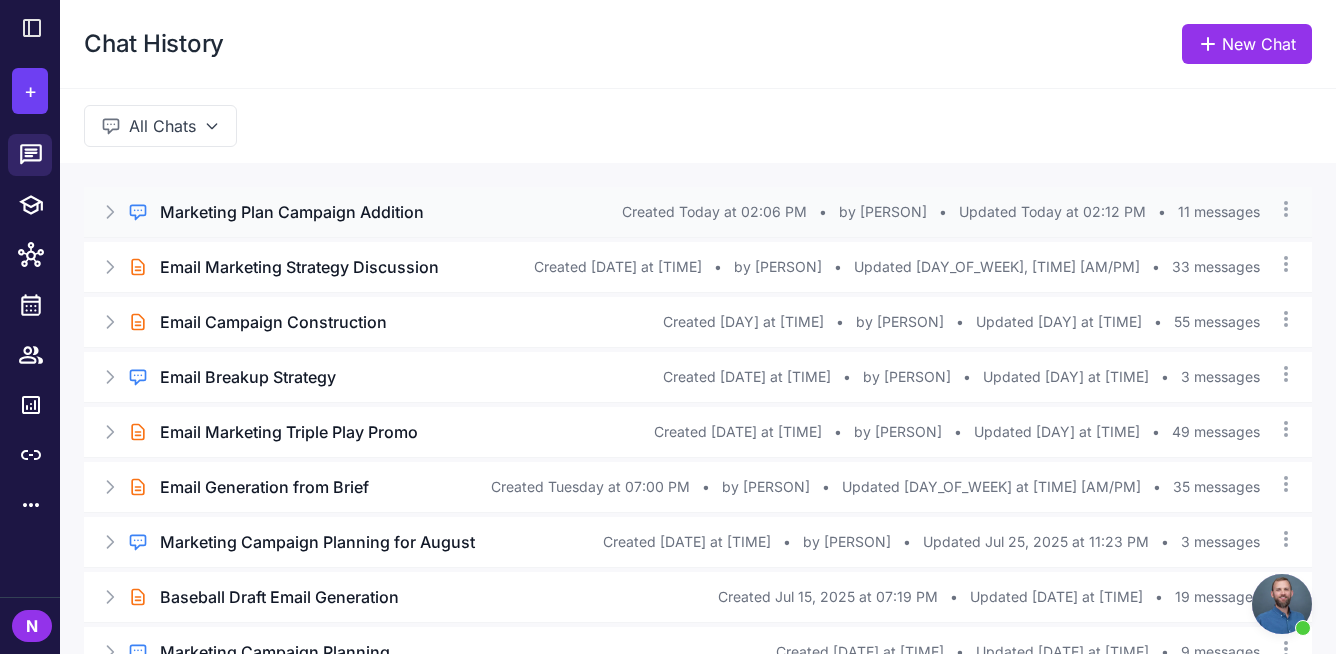 click on "Marketing Plan Campaign Addition" at bounding box center [292, 212] 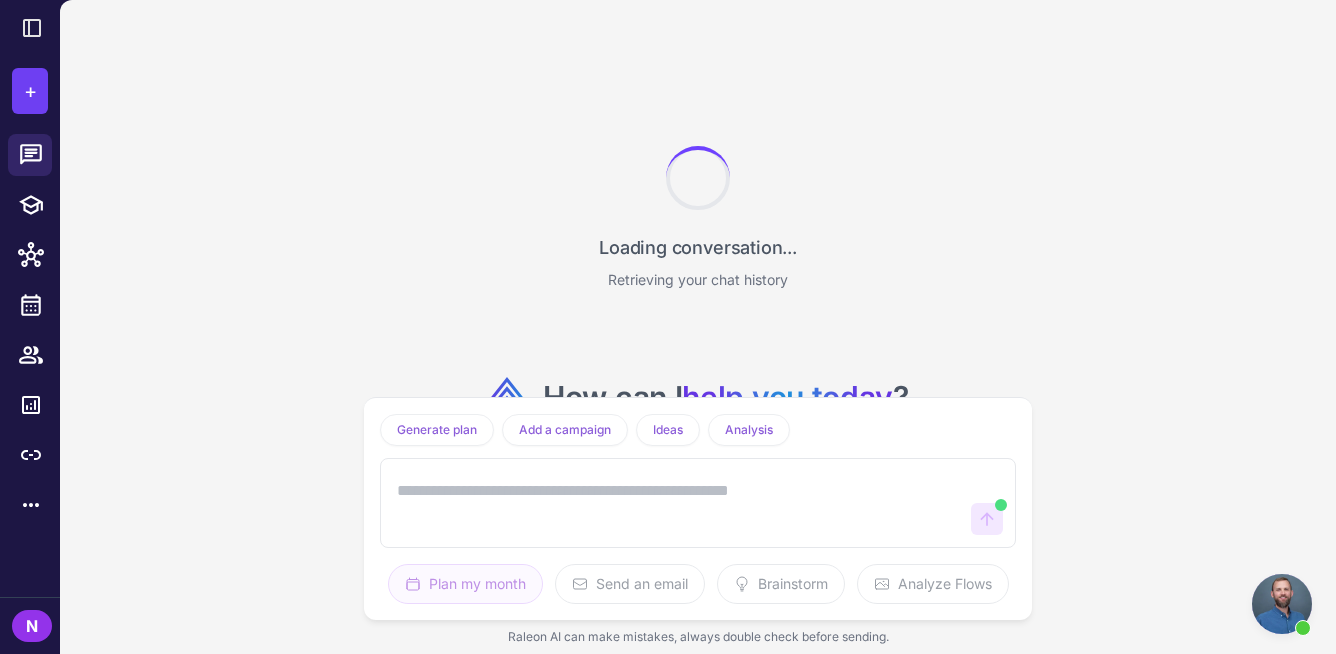 scroll, scrollTop: 3324, scrollLeft: 0, axis: vertical 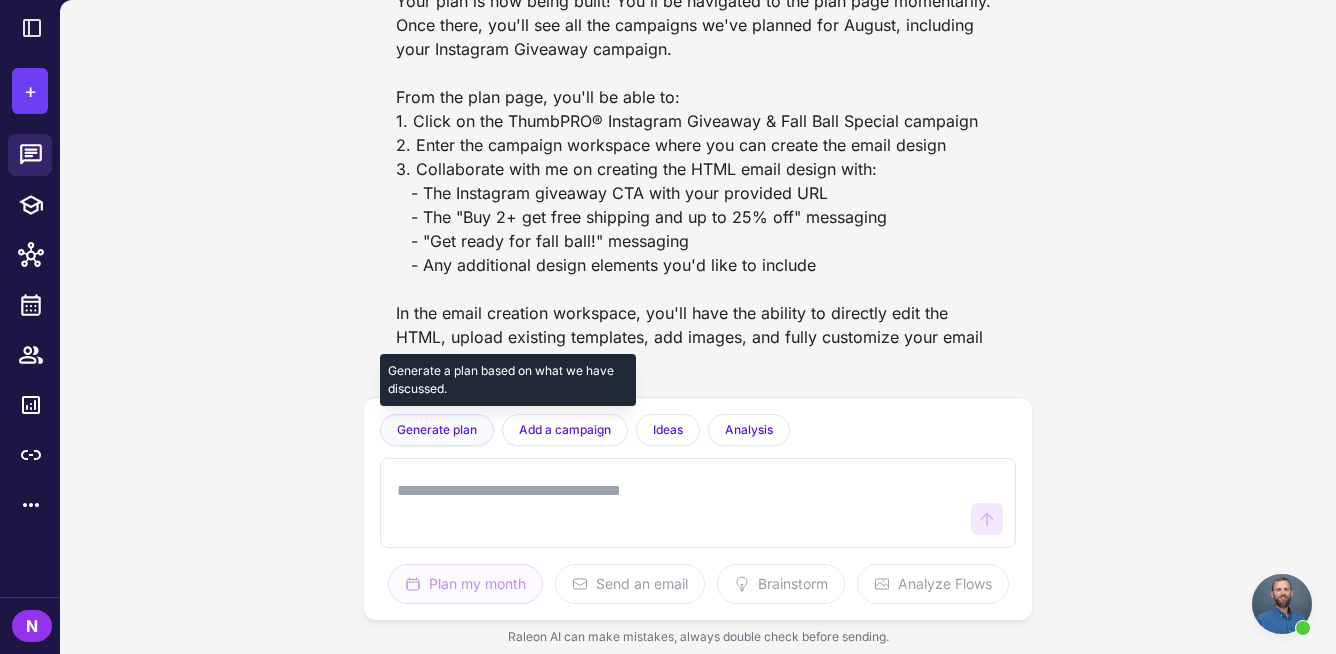 click on "Generate plan" at bounding box center [437, 430] 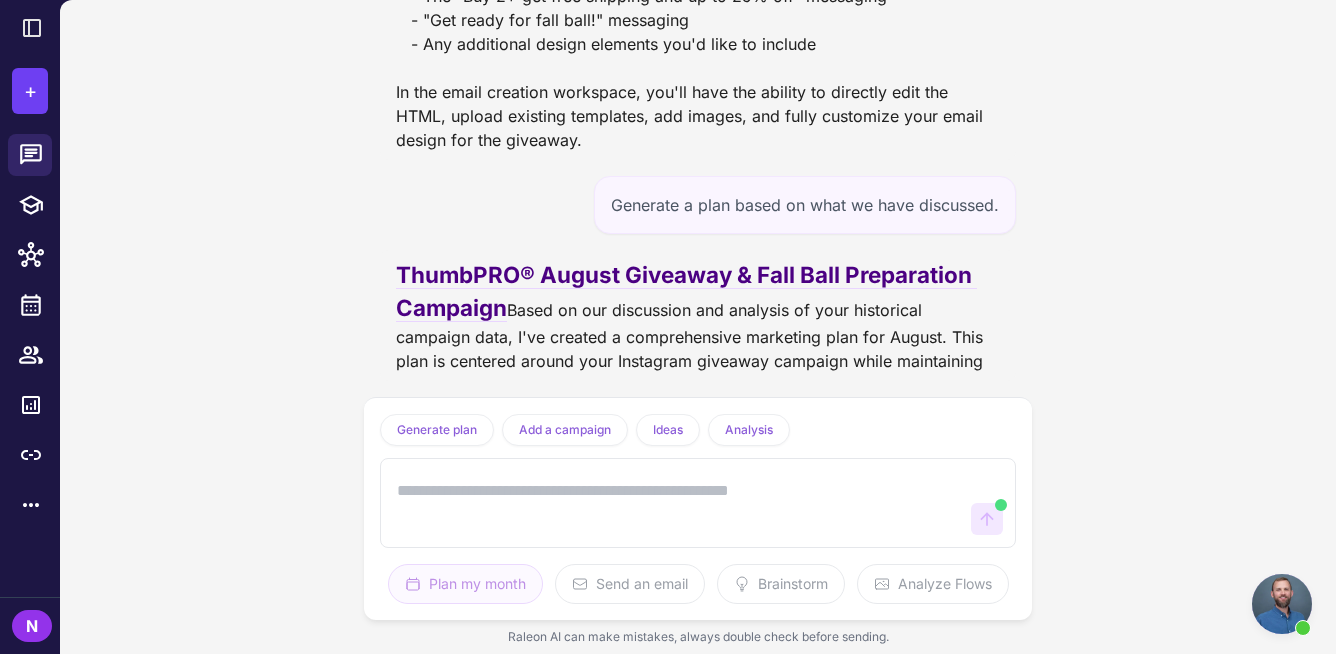 scroll, scrollTop: 3616, scrollLeft: 0, axis: vertical 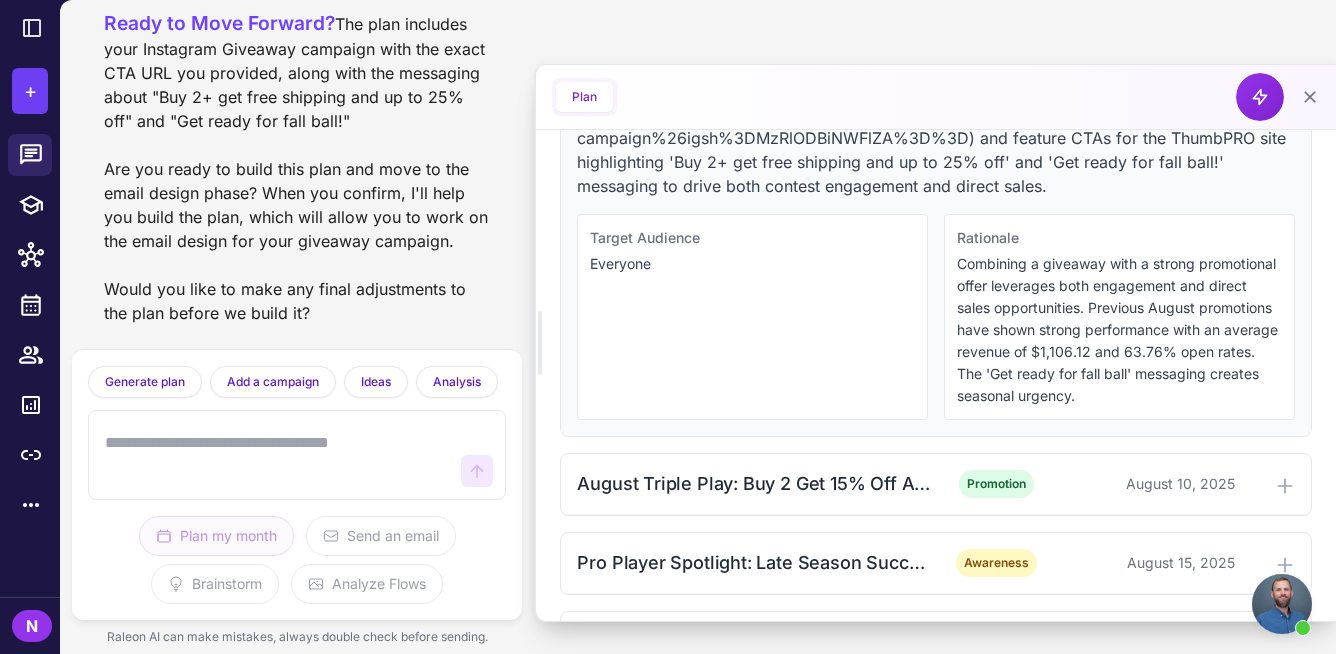 click at bounding box center (277, 455) 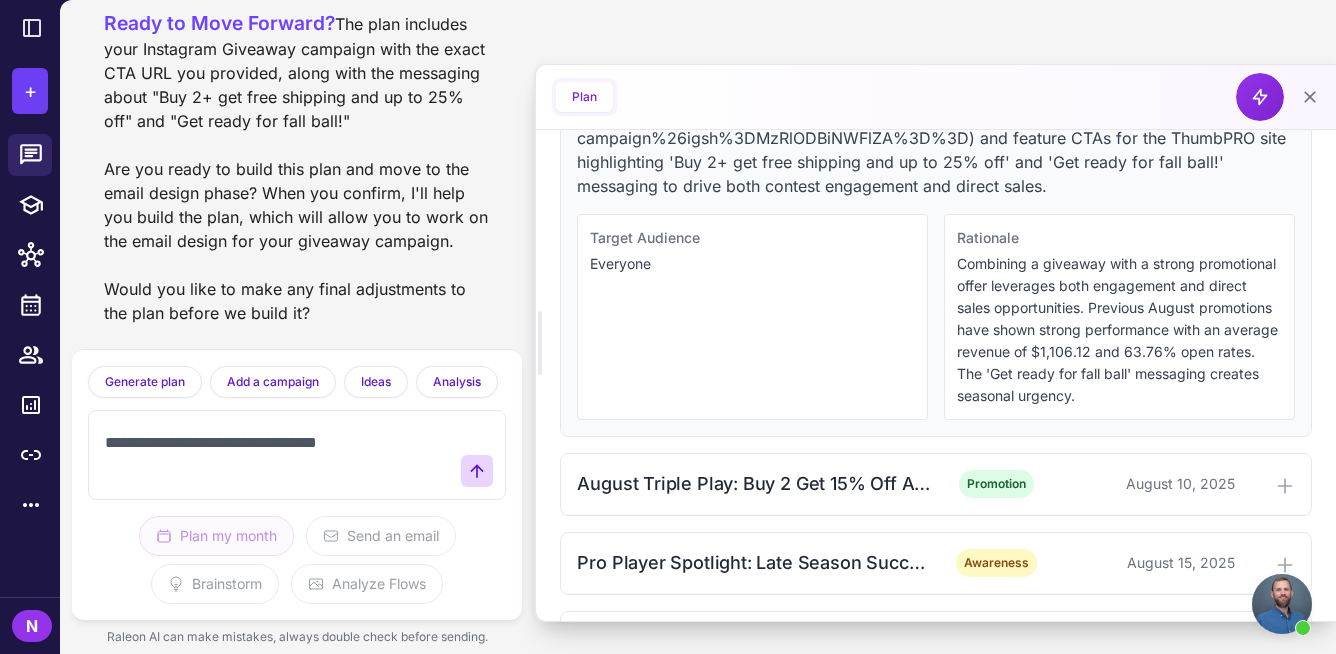 type on "**********" 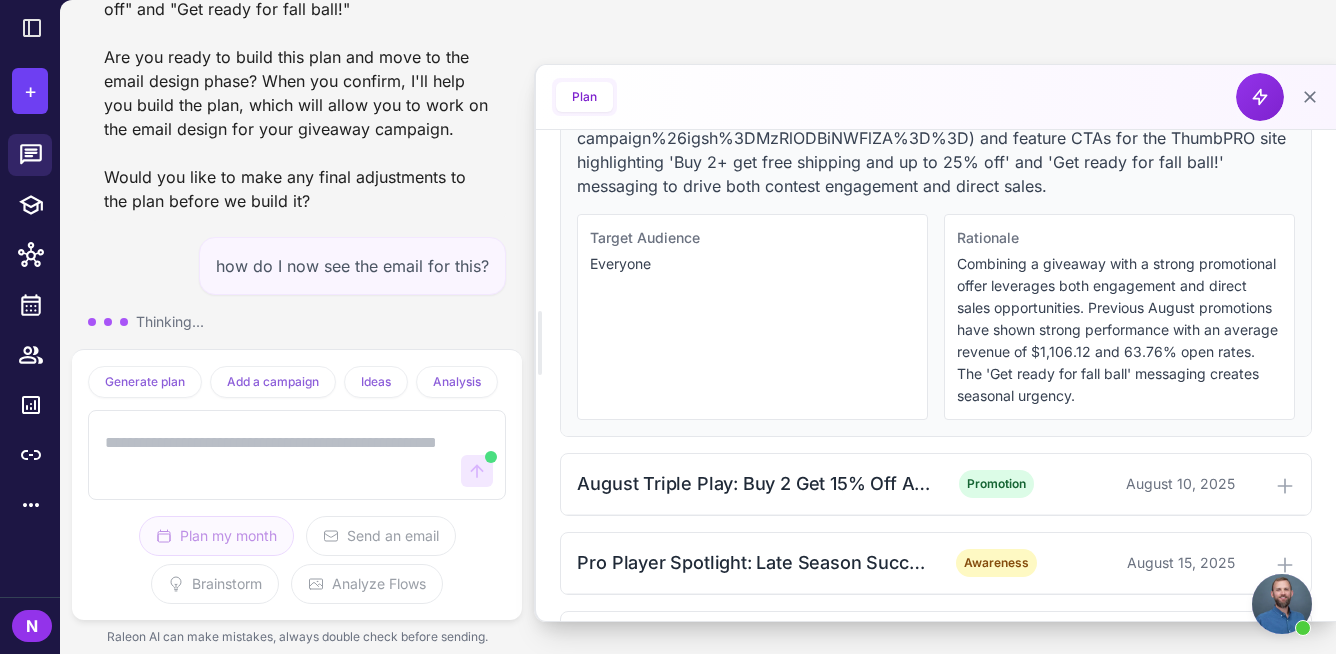 scroll, scrollTop: 5917, scrollLeft: 0, axis: vertical 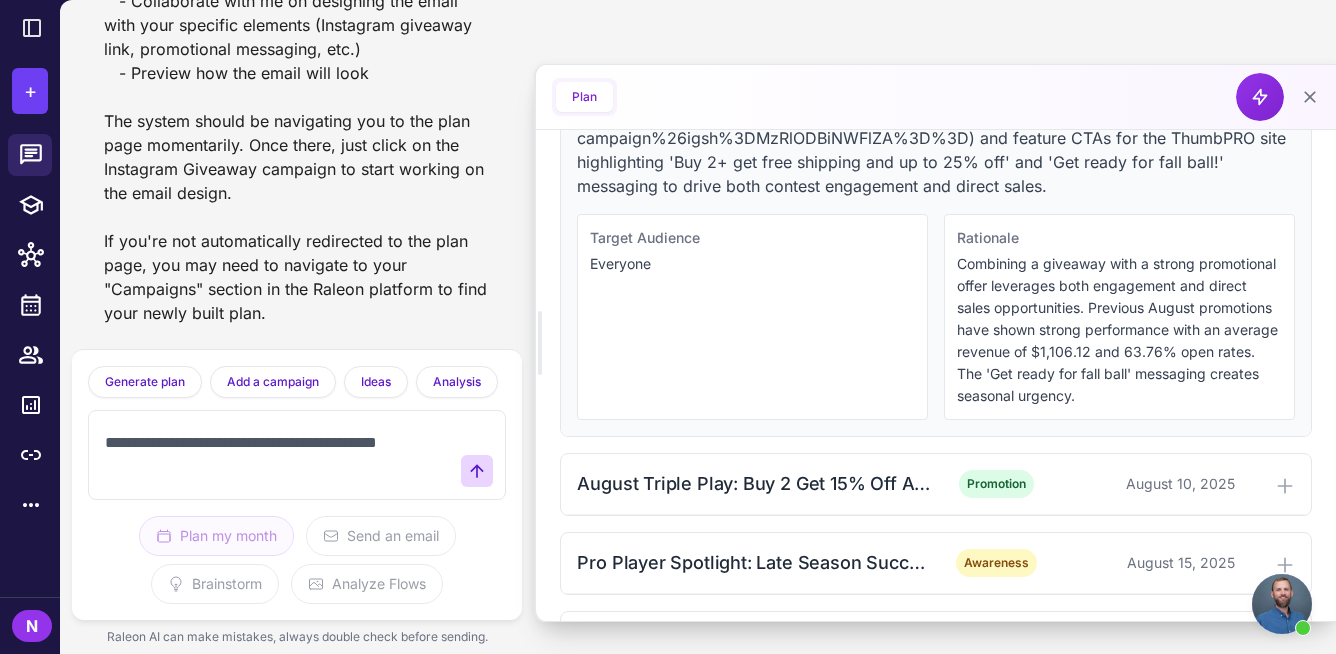 type on "**********" 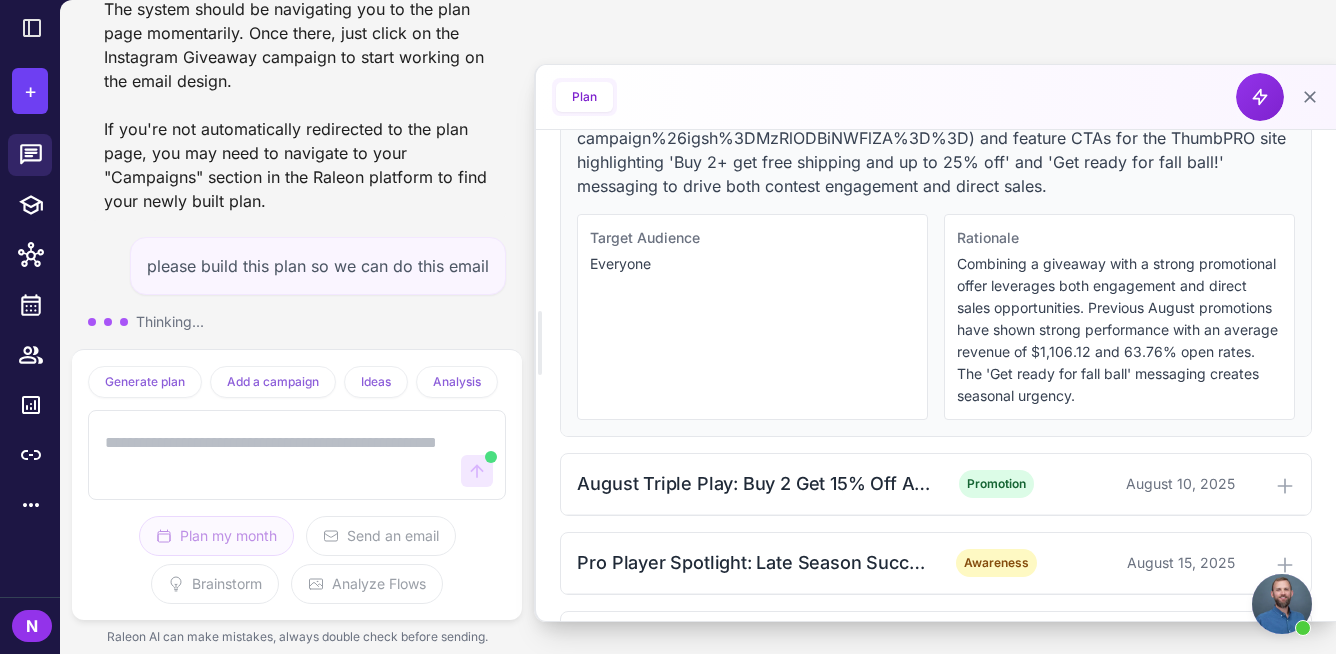 scroll, scrollTop: 7225, scrollLeft: 0, axis: vertical 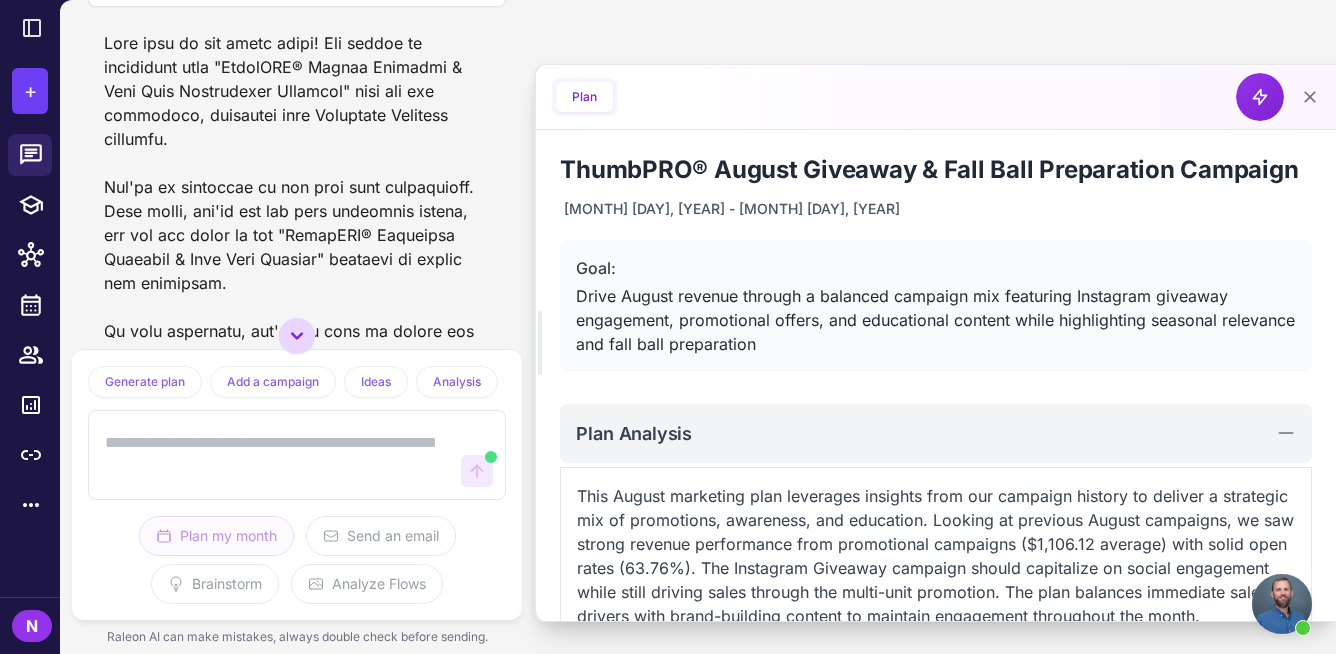 click 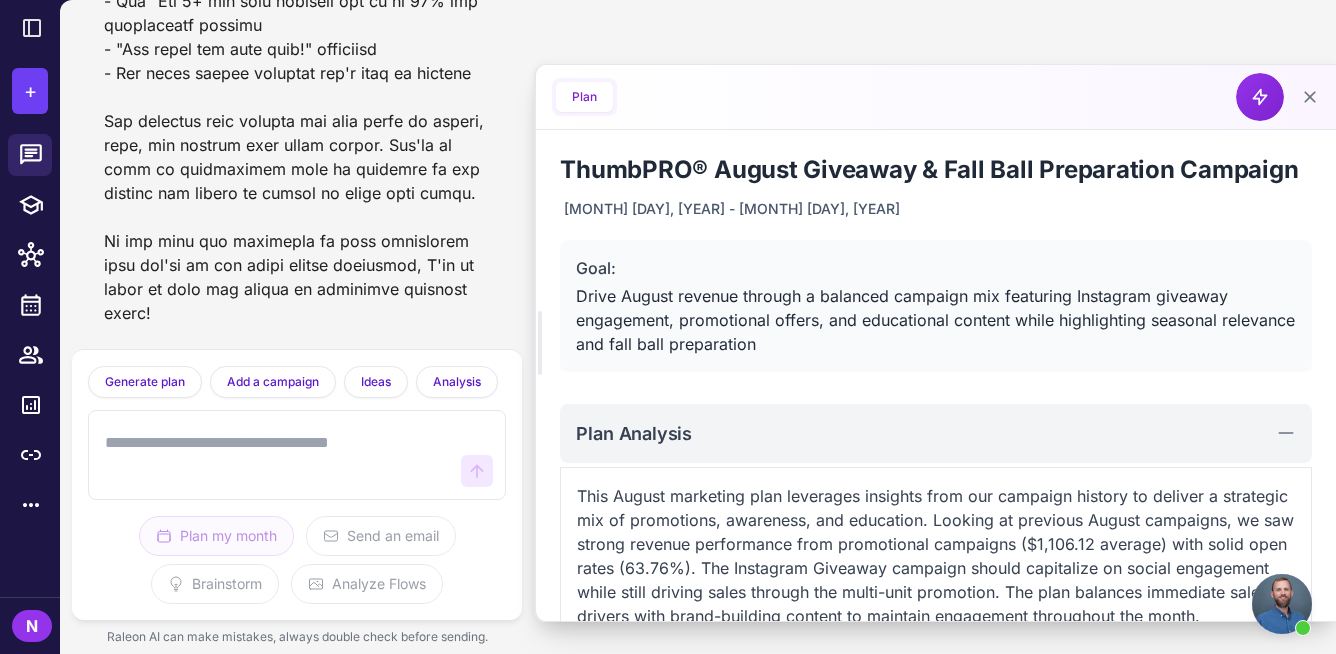 scroll, scrollTop: 7953, scrollLeft: 0, axis: vertical 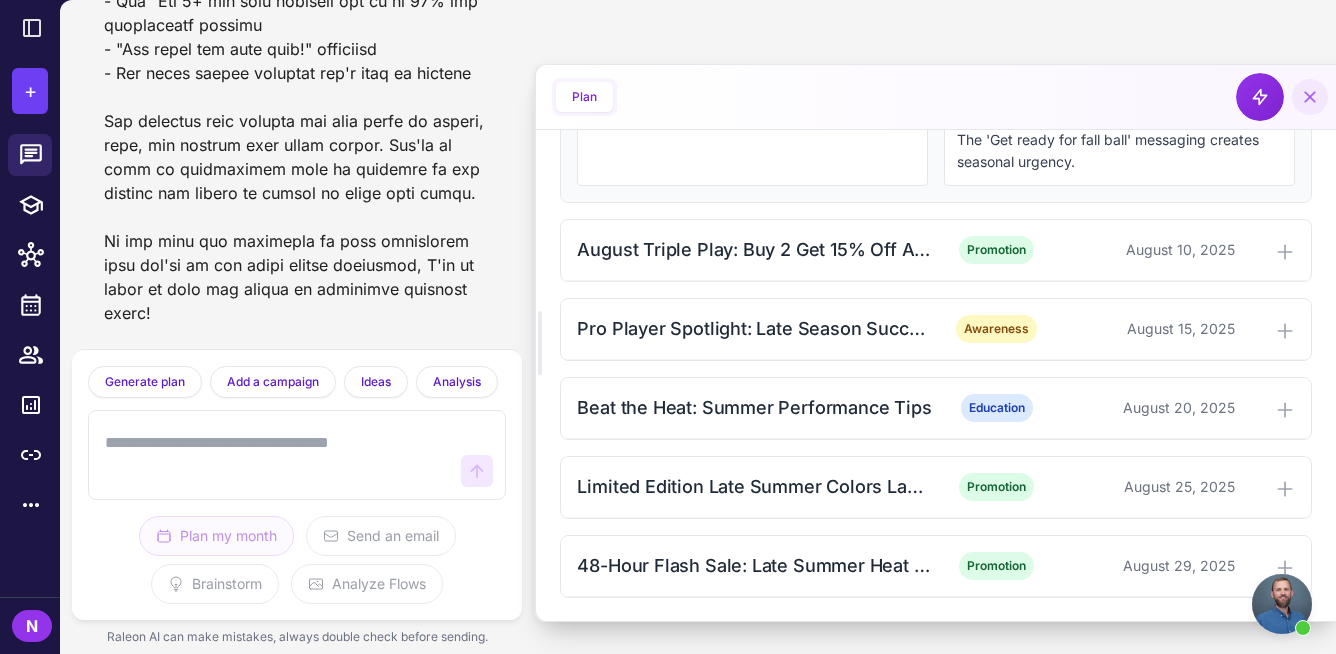 click 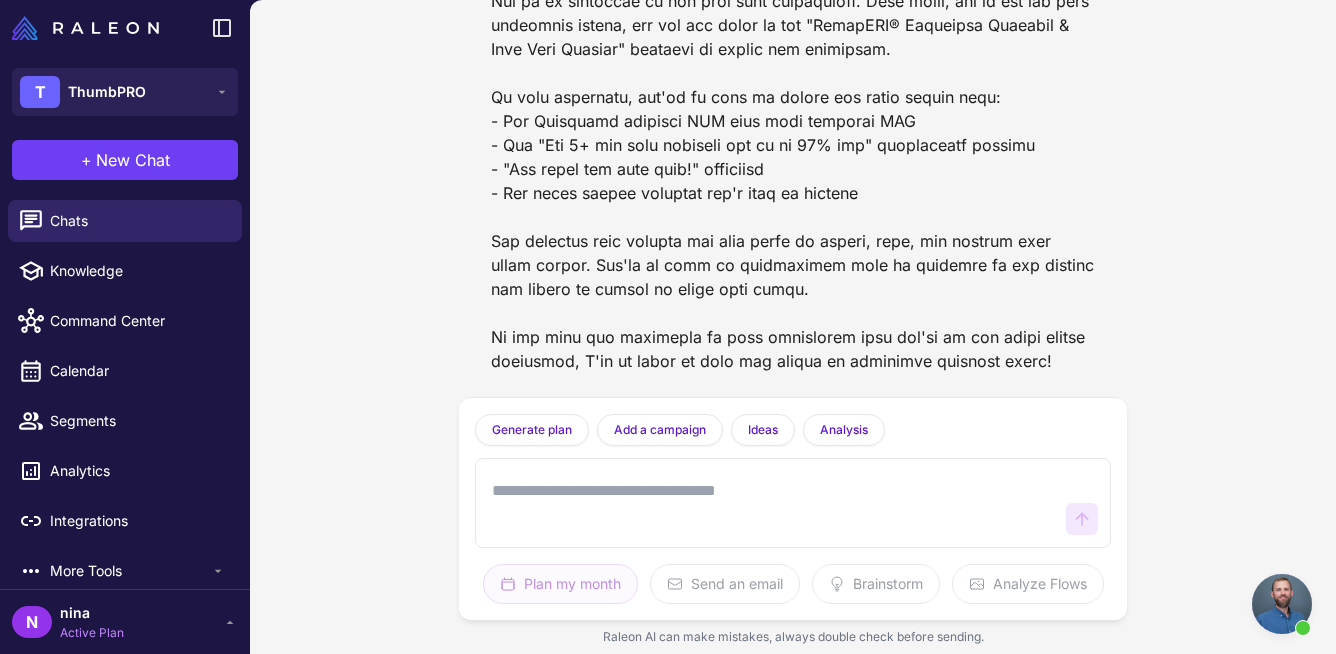 scroll, scrollTop: 6024, scrollLeft: 0, axis: vertical 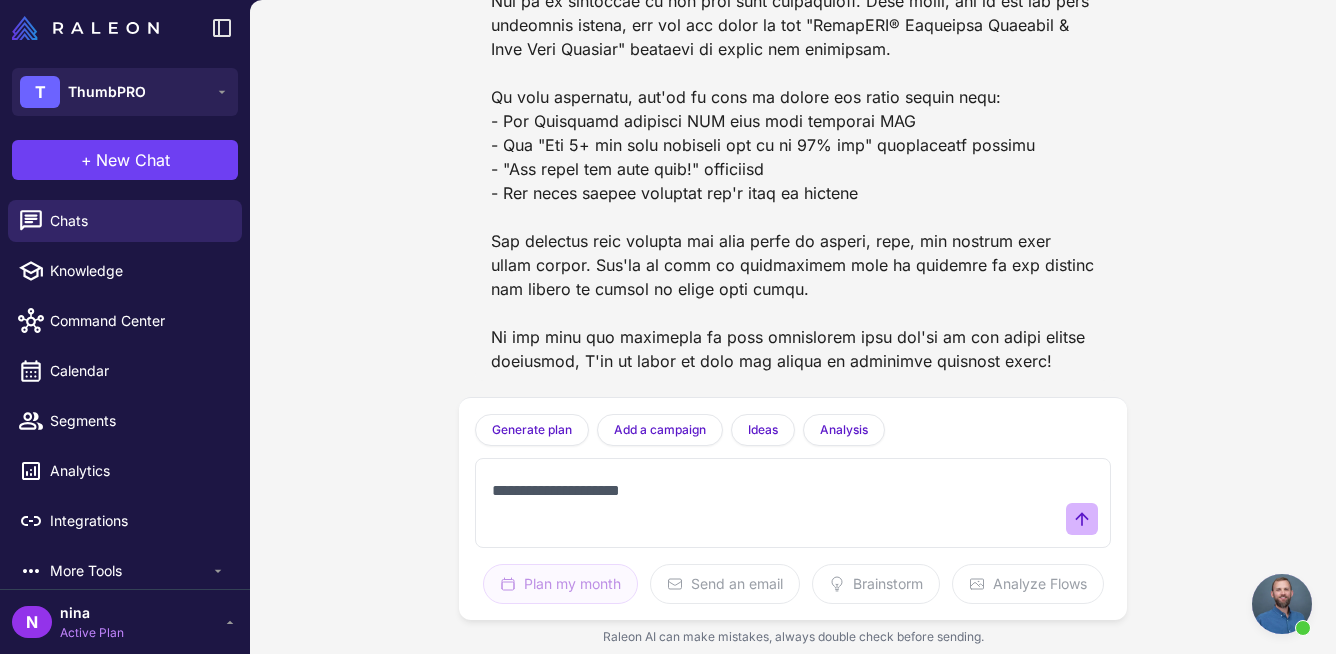 type on "**********" 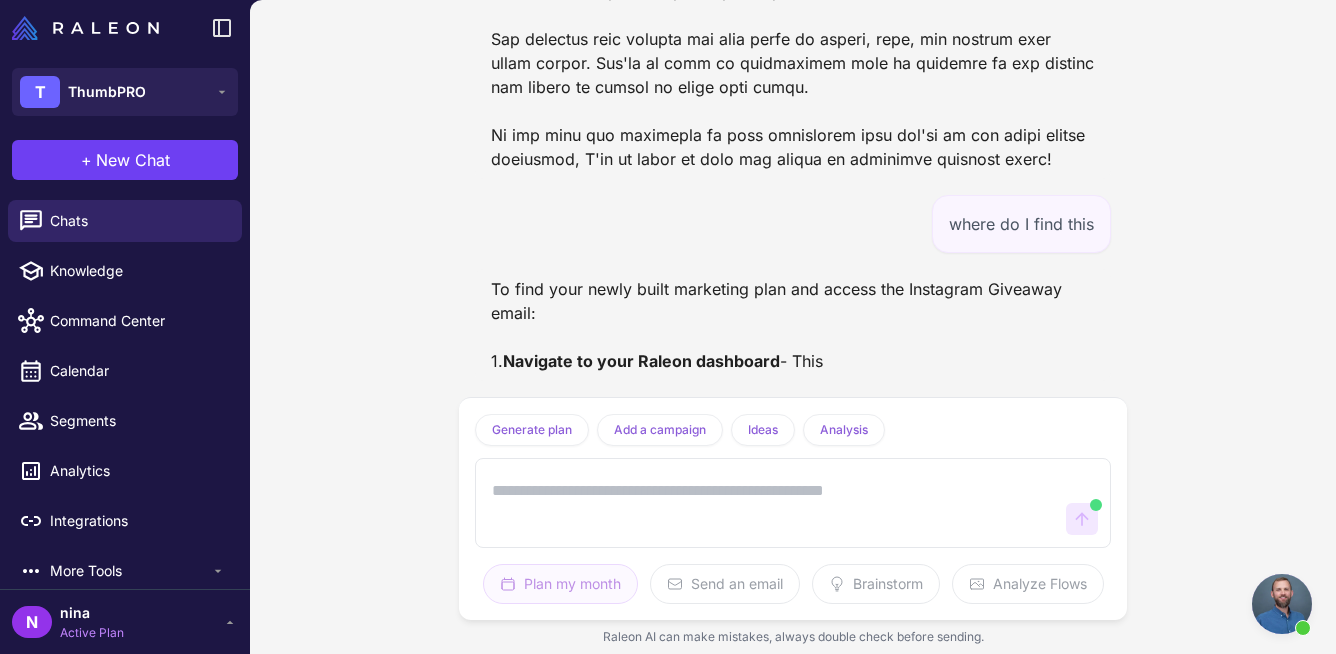 scroll, scrollTop: 6226, scrollLeft: 0, axis: vertical 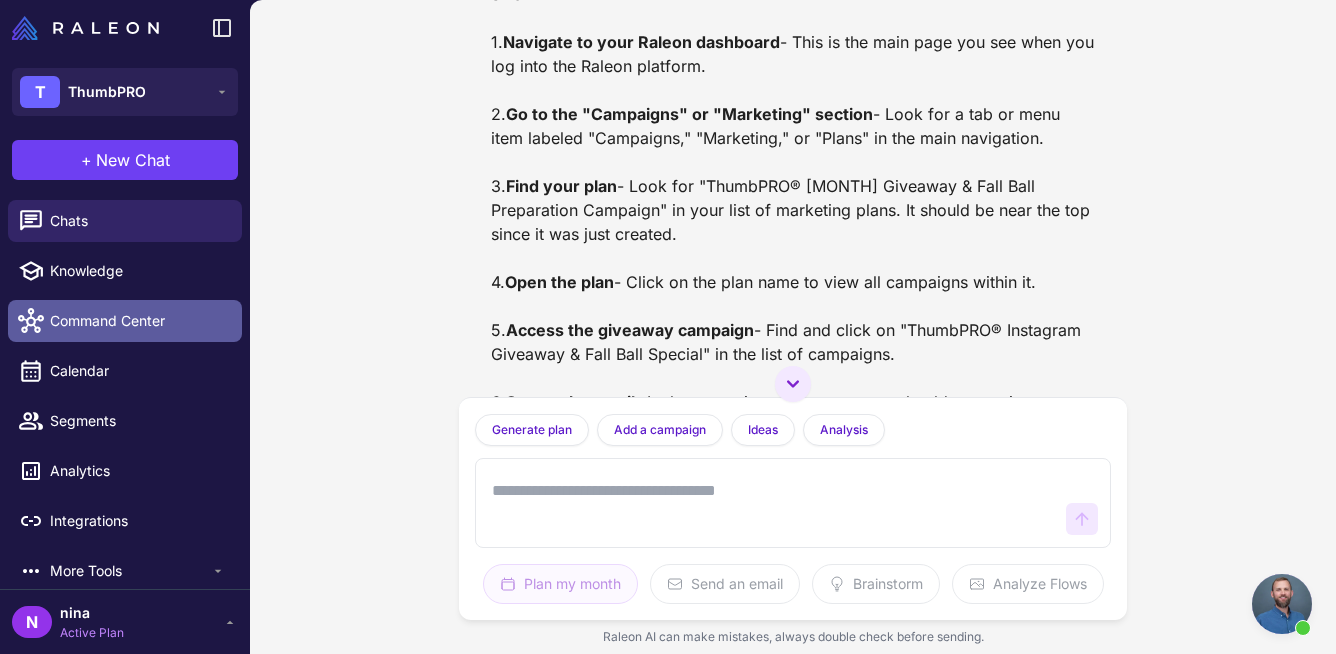 click on "Command Center" at bounding box center [138, 321] 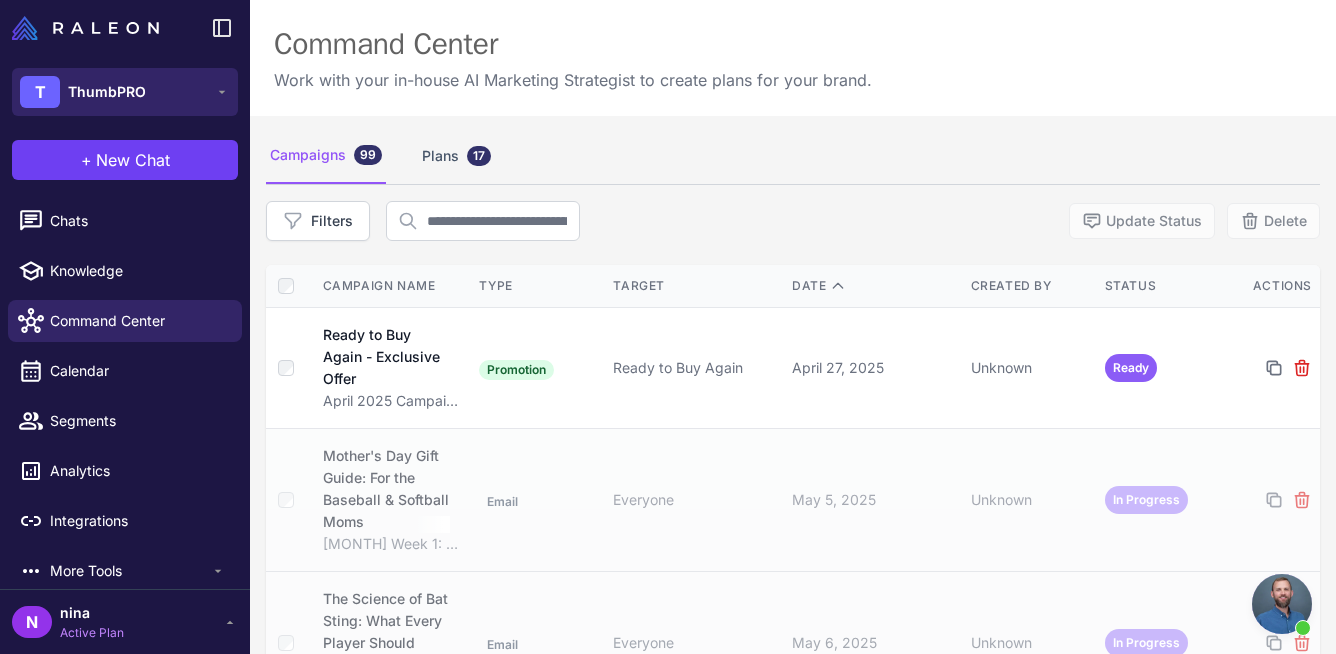 click on "ThumbPRO" at bounding box center [107, 92] 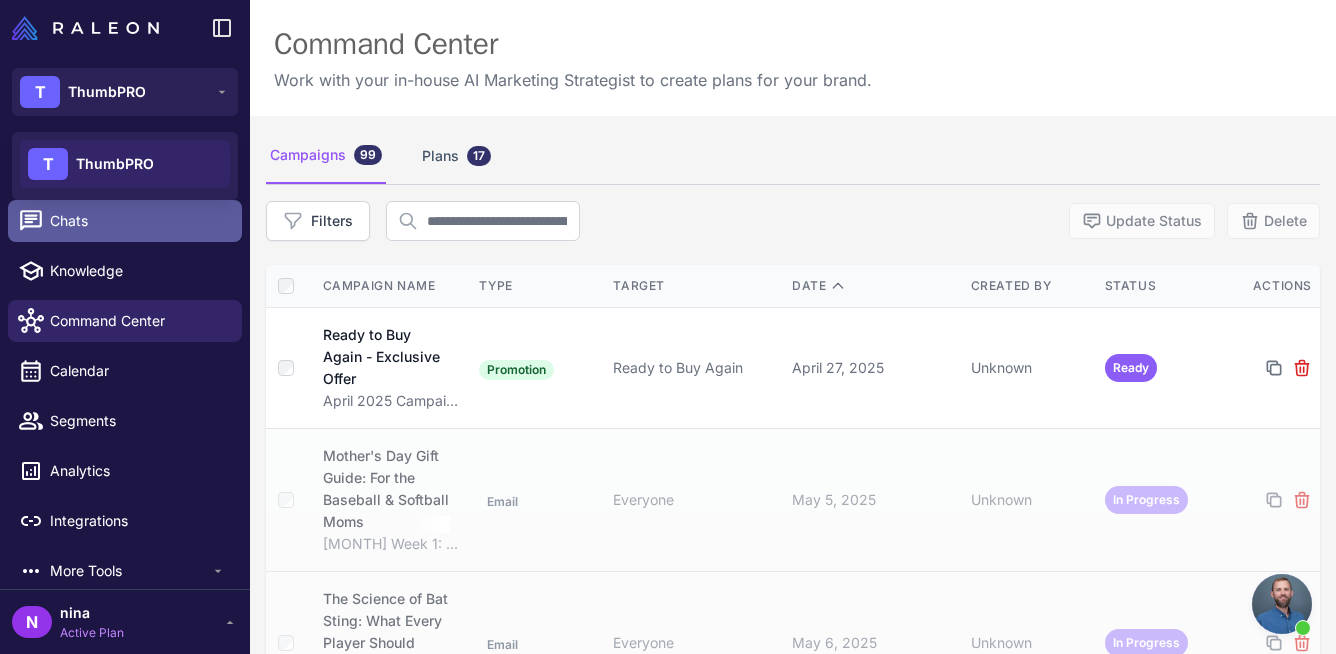 click on "Chats" at bounding box center (138, 221) 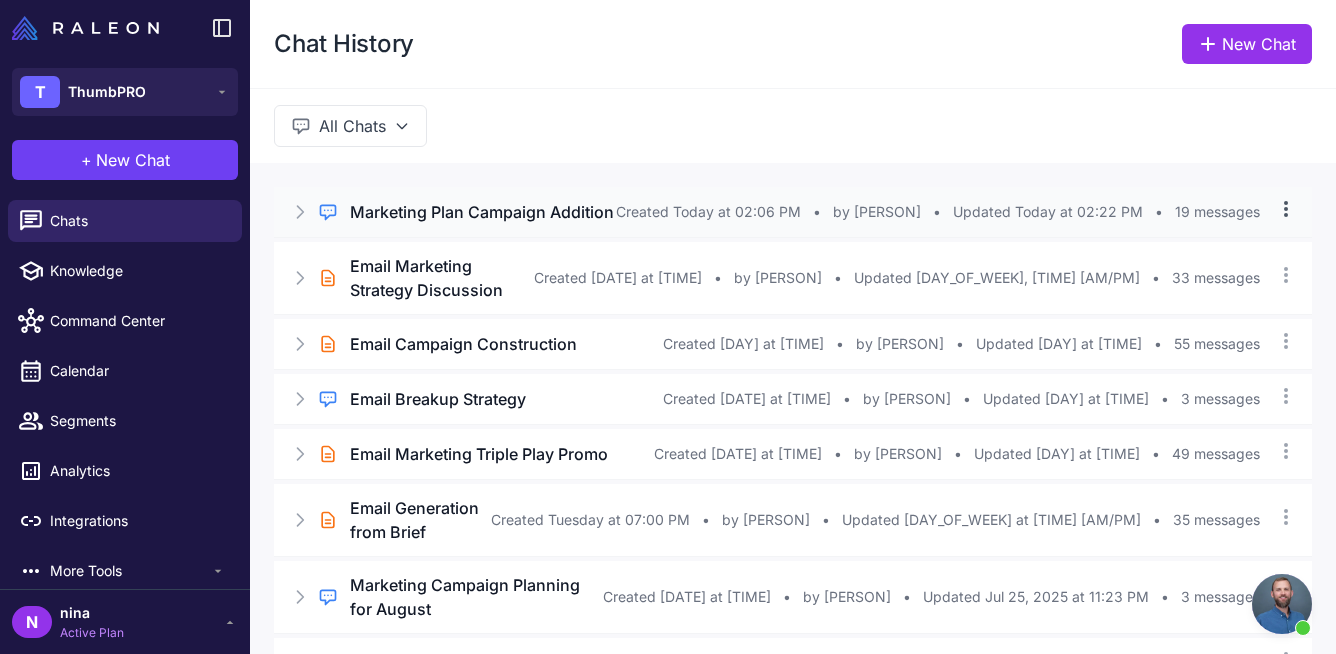click 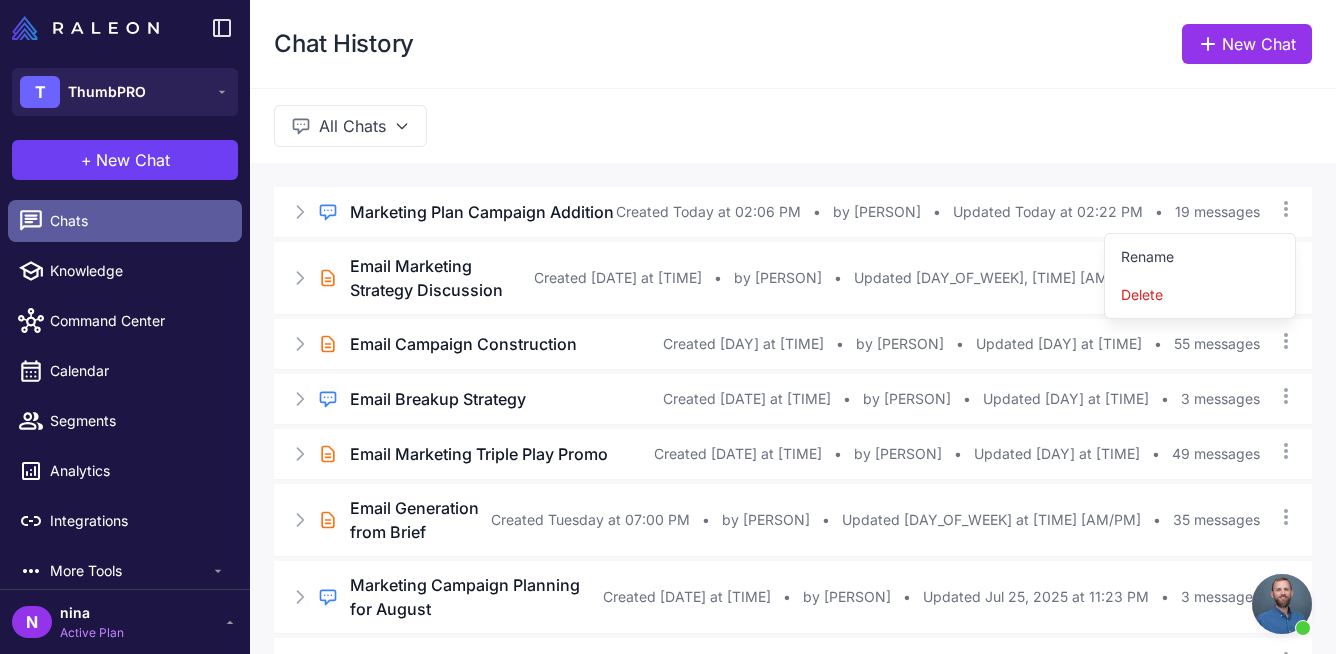 click on "Chats" at bounding box center (125, 221) 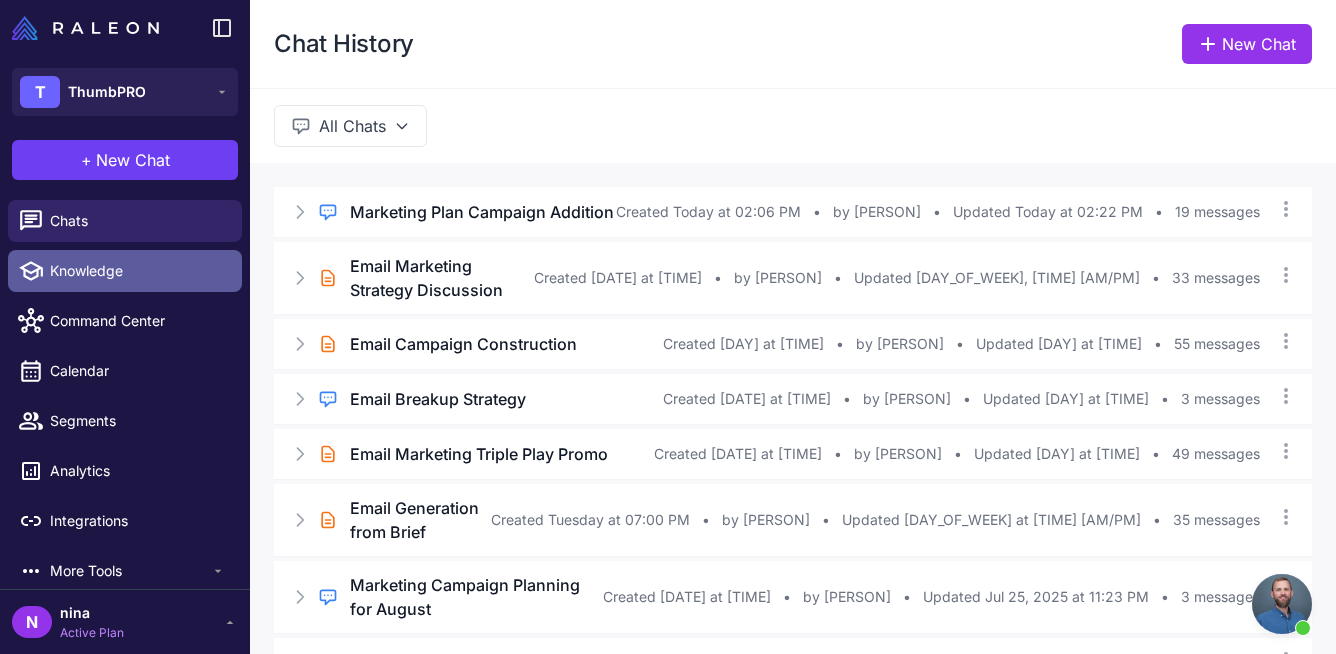 click on "Knowledge" at bounding box center (138, 271) 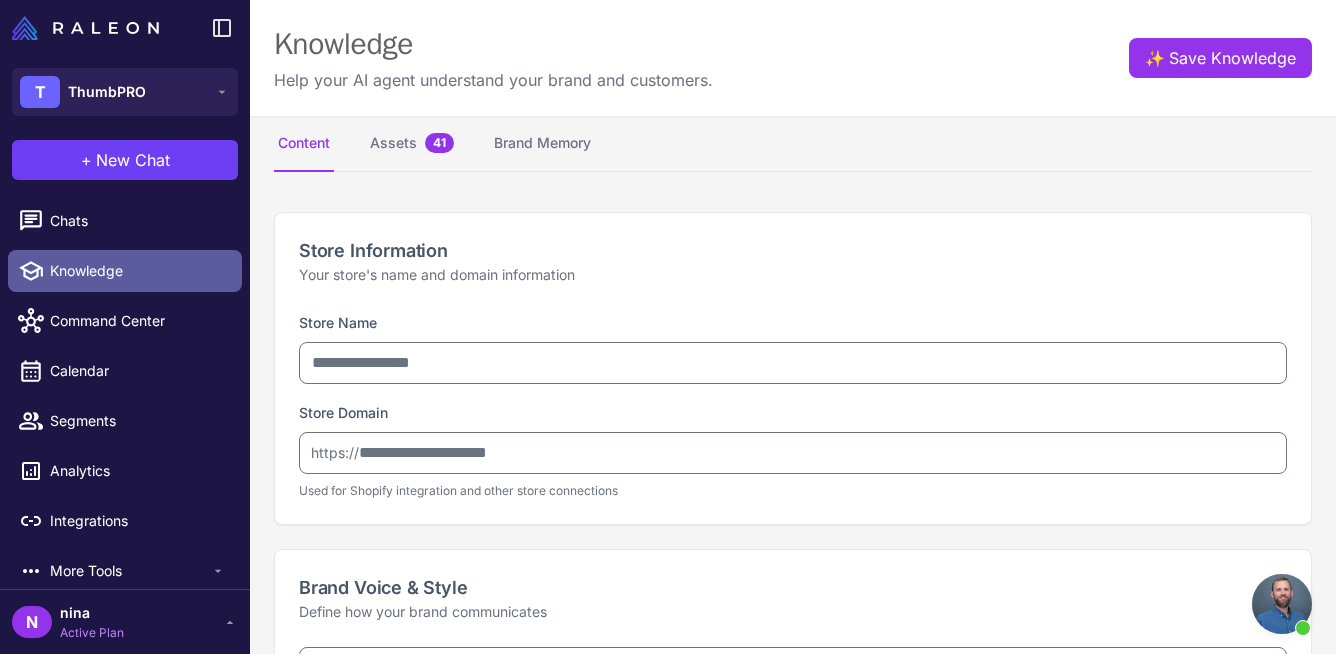 type on "********" 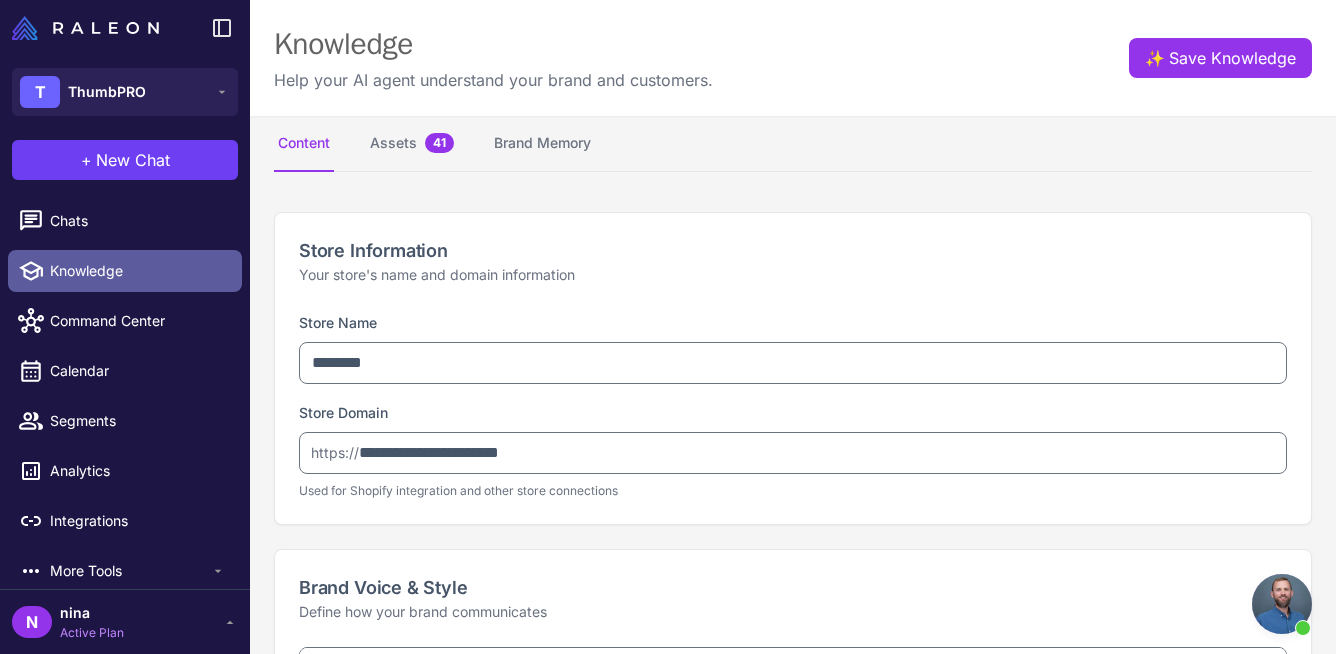 type on "**********" 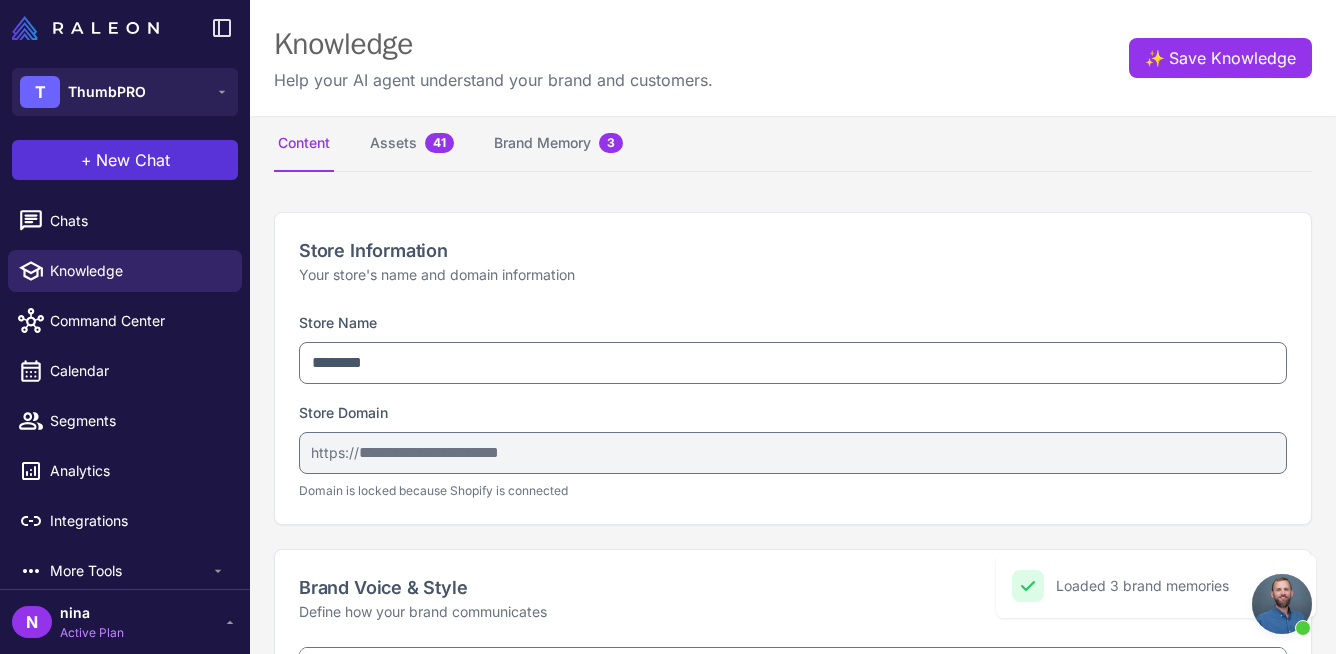 scroll, scrollTop: 0, scrollLeft: 0, axis: both 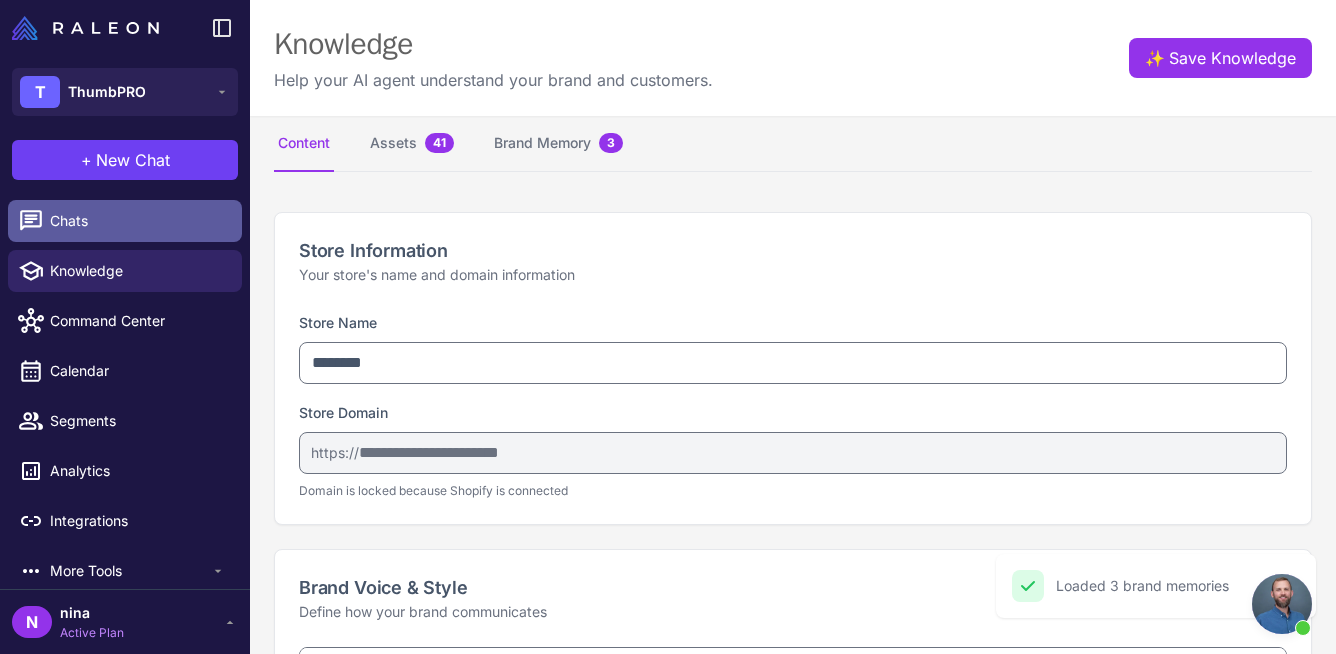 click on "Chats" at bounding box center (125, 221) 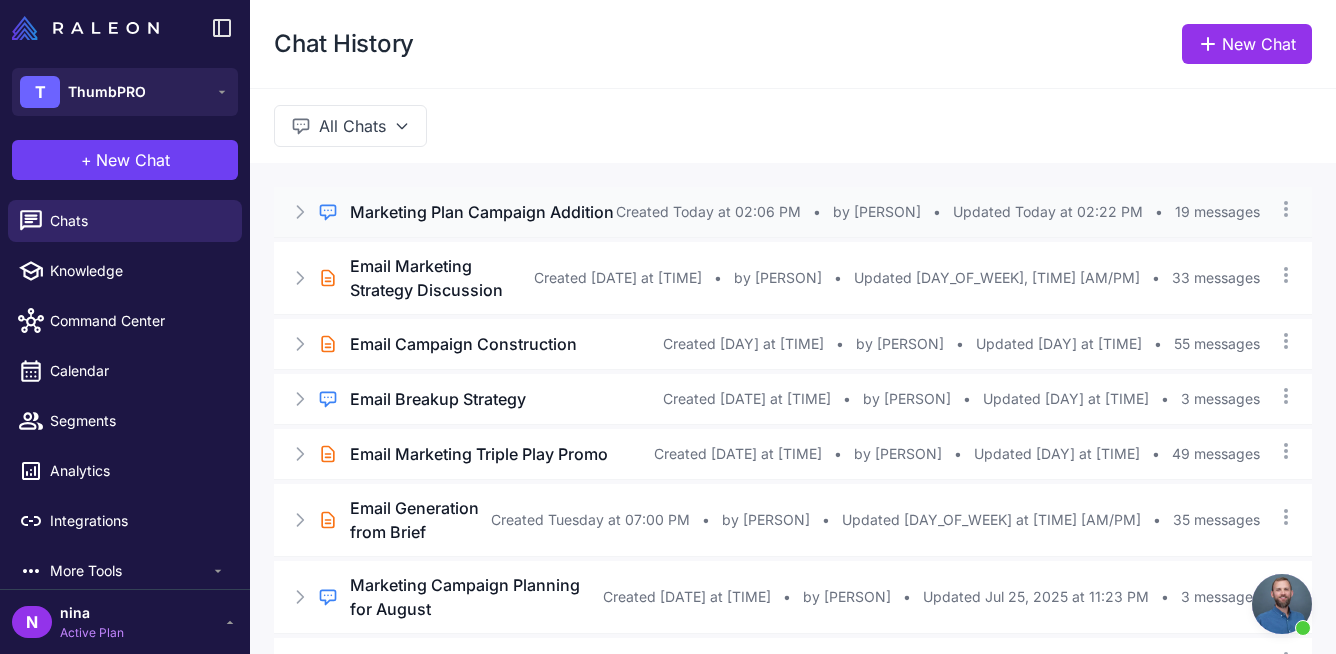 click on "Created [DATE] at [TIME] • by [USERNAME] • Updated [DATE] at [TIME] • 19 messages" at bounding box center (938, 212) 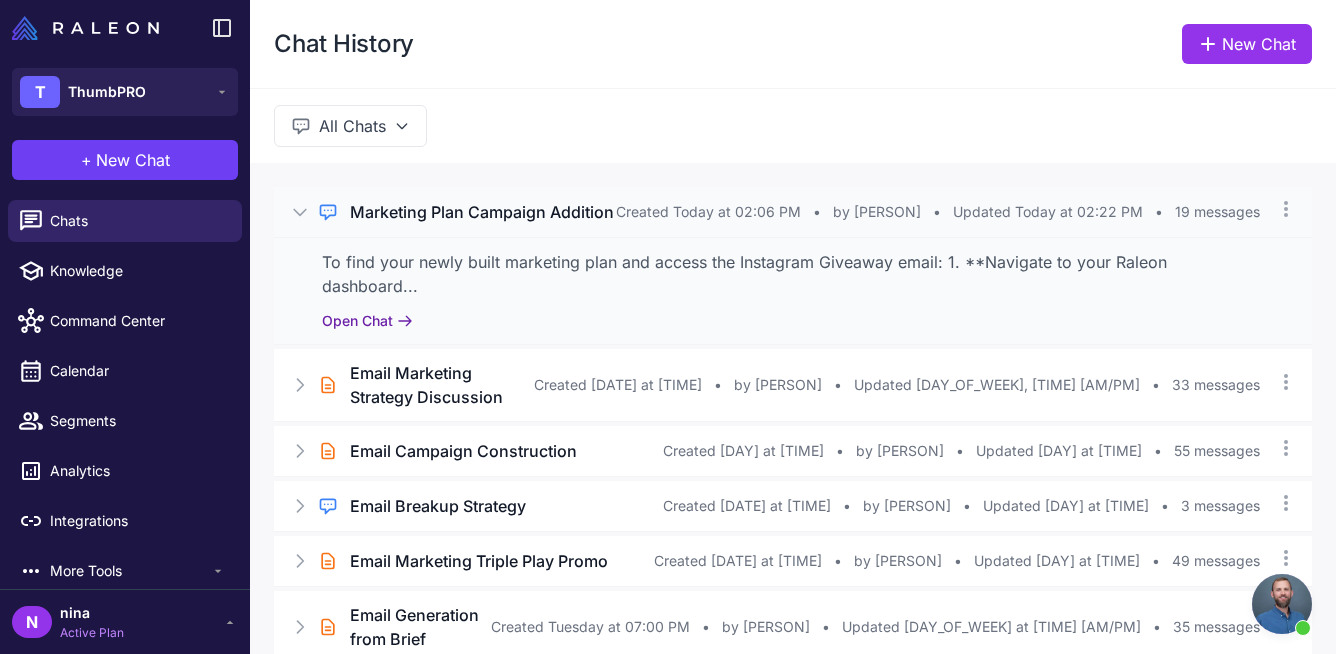 click on "Open Chat" at bounding box center (367, 321) 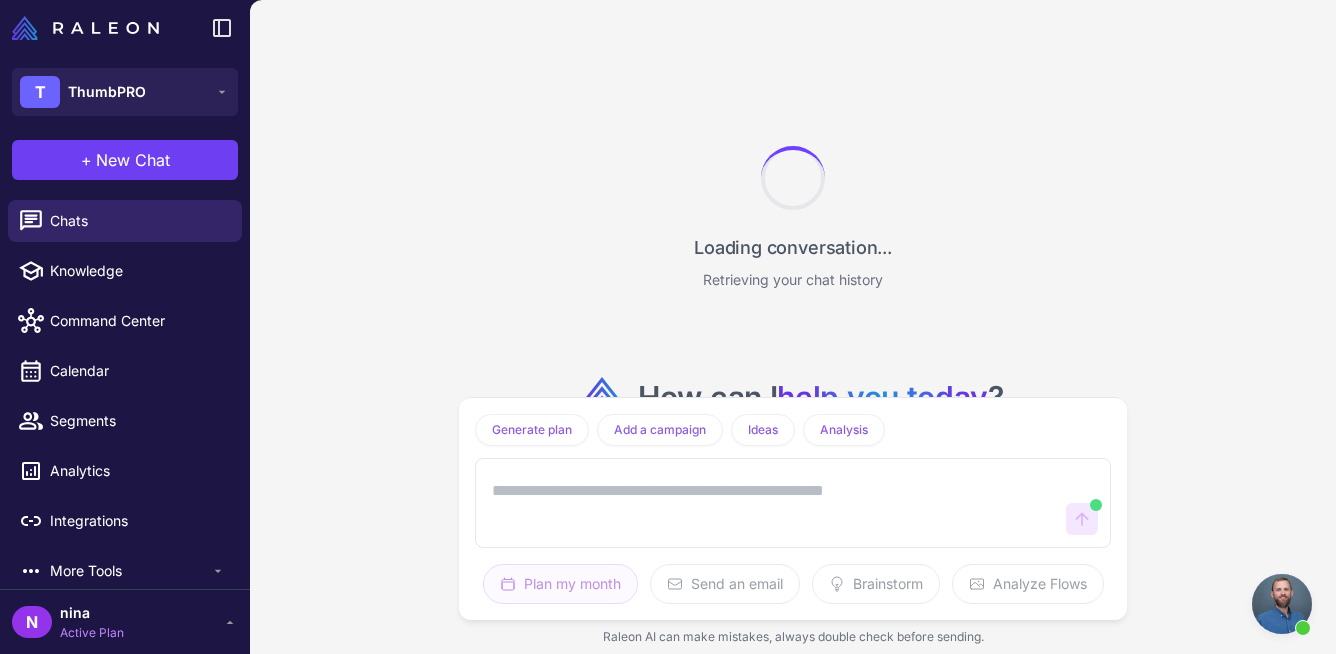 scroll, scrollTop: 6994, scrollLeft: 0, axis: vertical 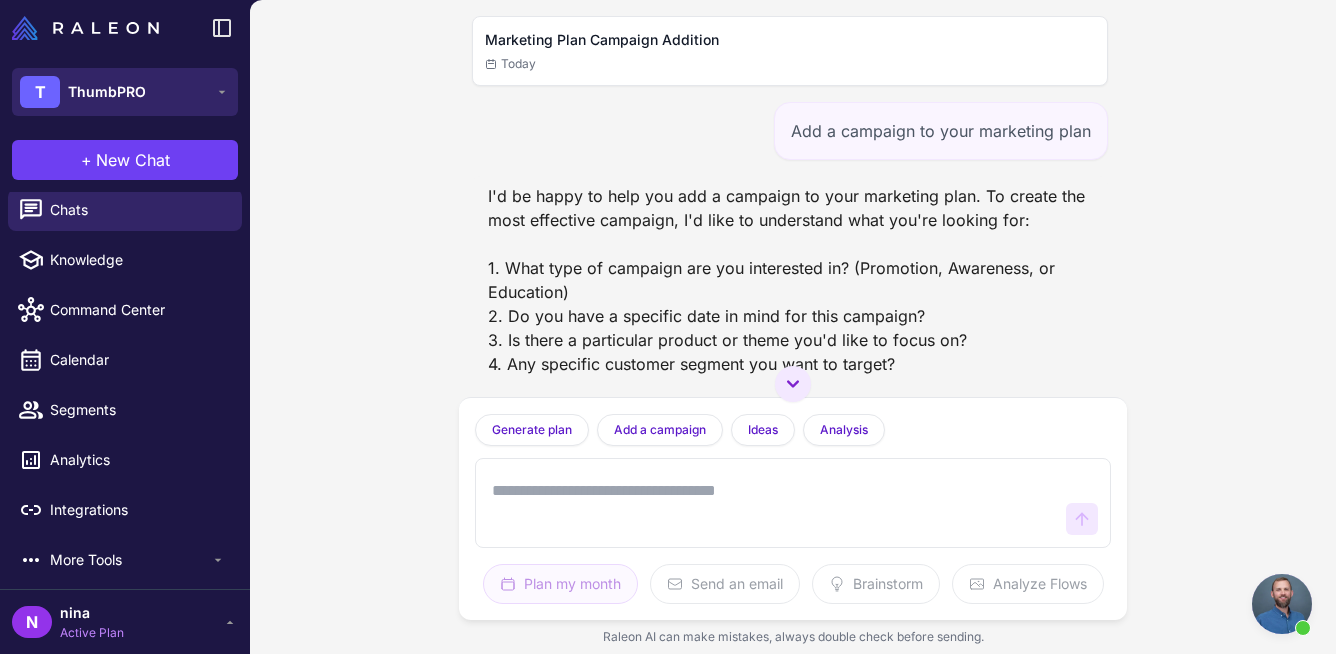 click on "ThumbPRO" at bounding box center (107, 92) 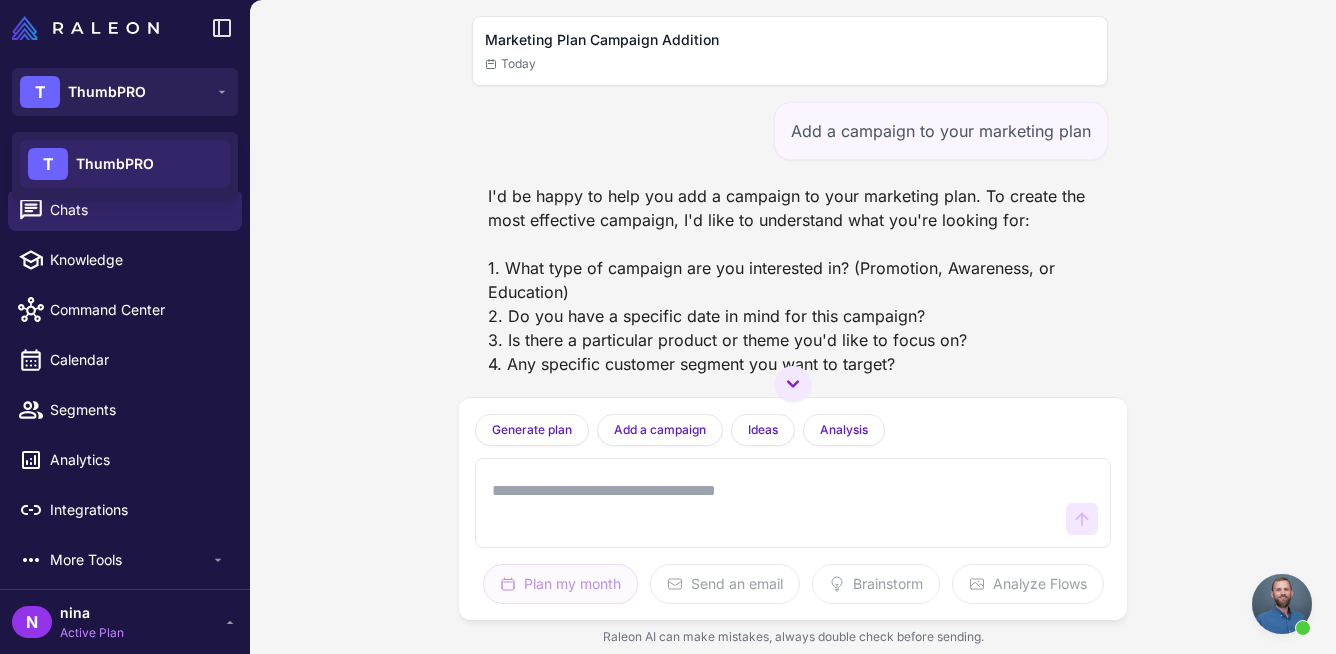 click on "Chats" 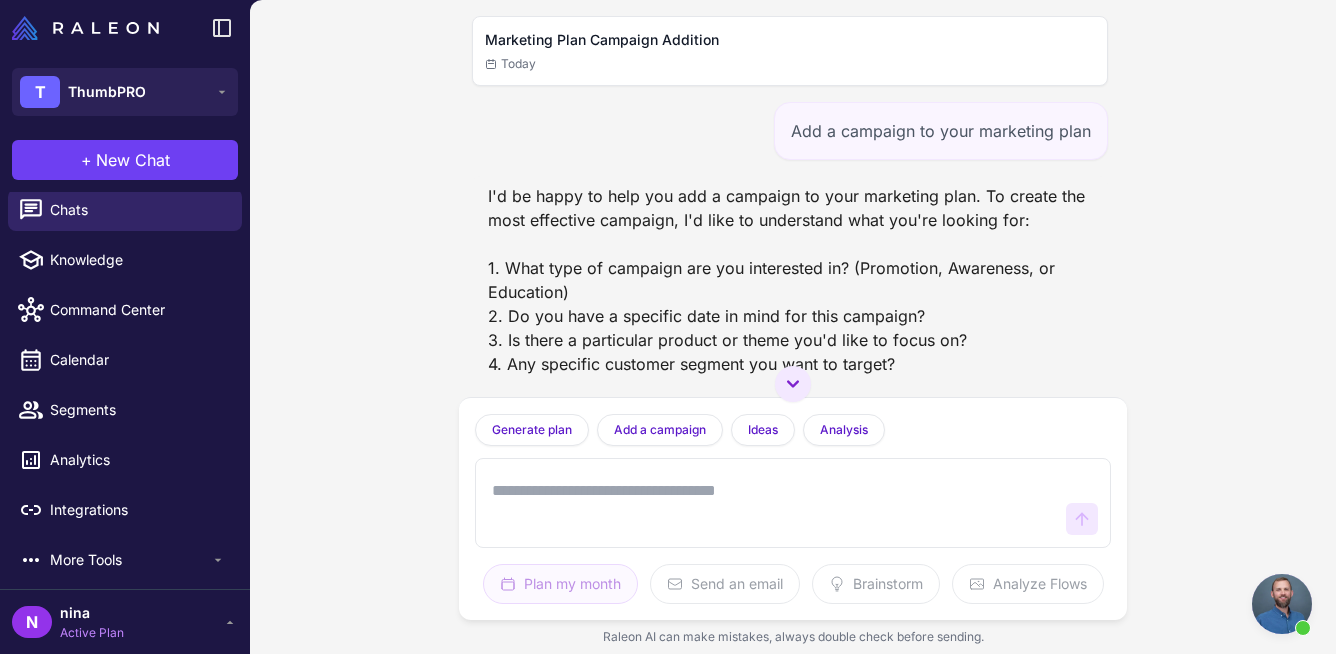 click at bounding box center (1282, 604) 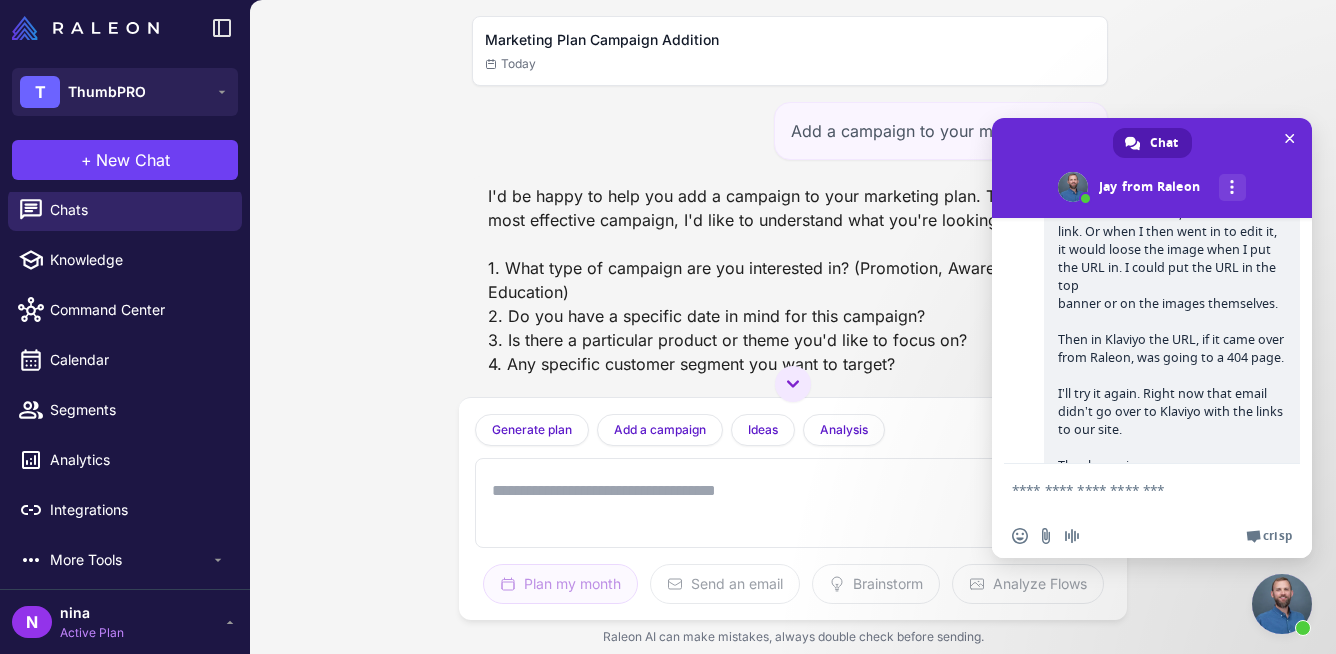 scroll, scrollTop: 1389, scrollLeft: 0, axis: vertical 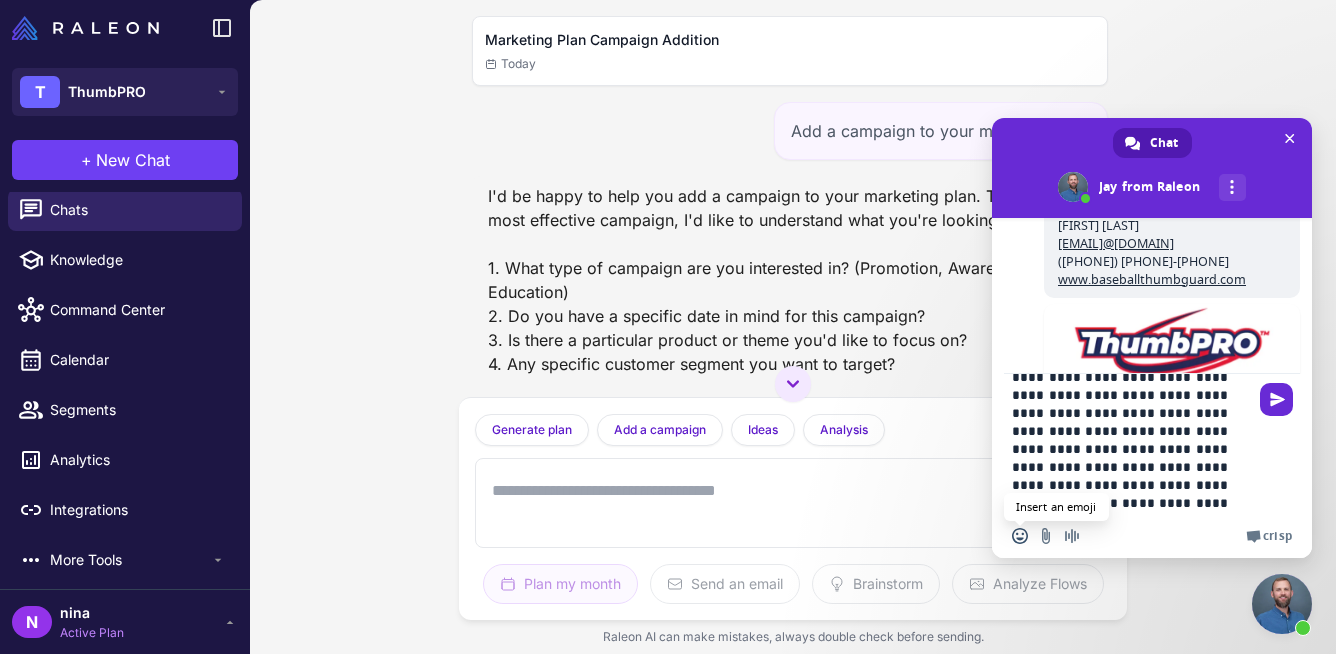 click at bounding box center [1020, 536] 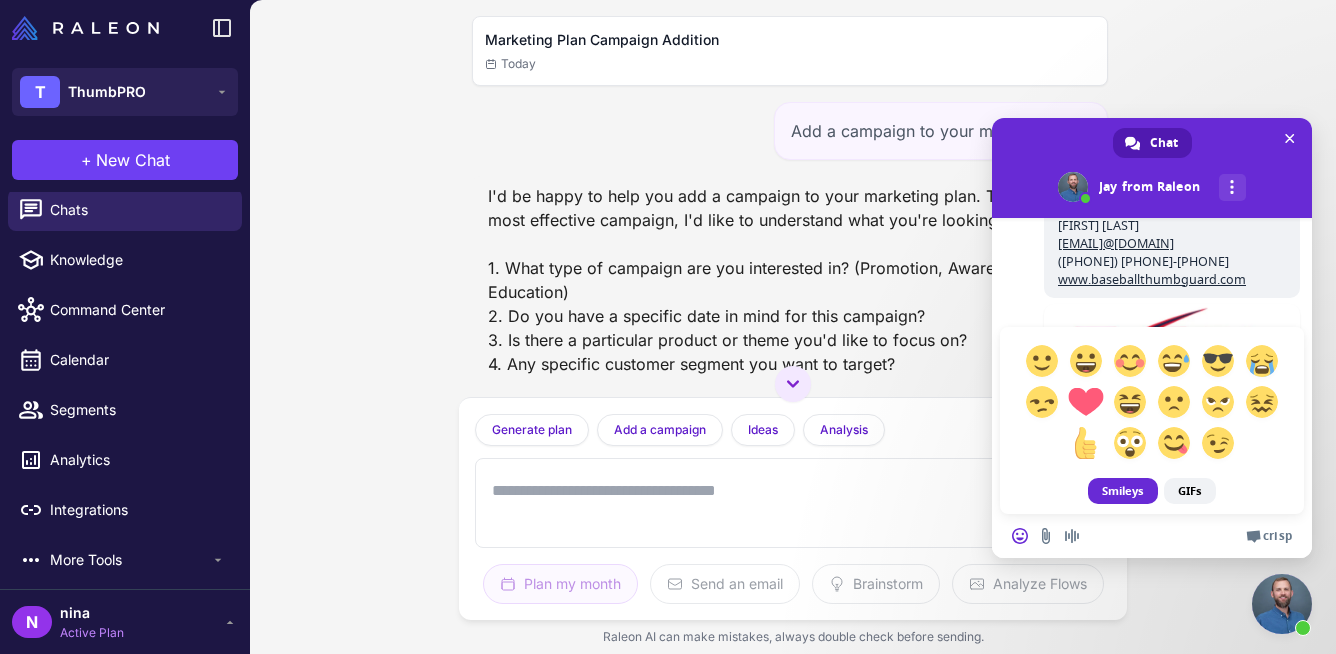 click at bounding box center [1085, 401] 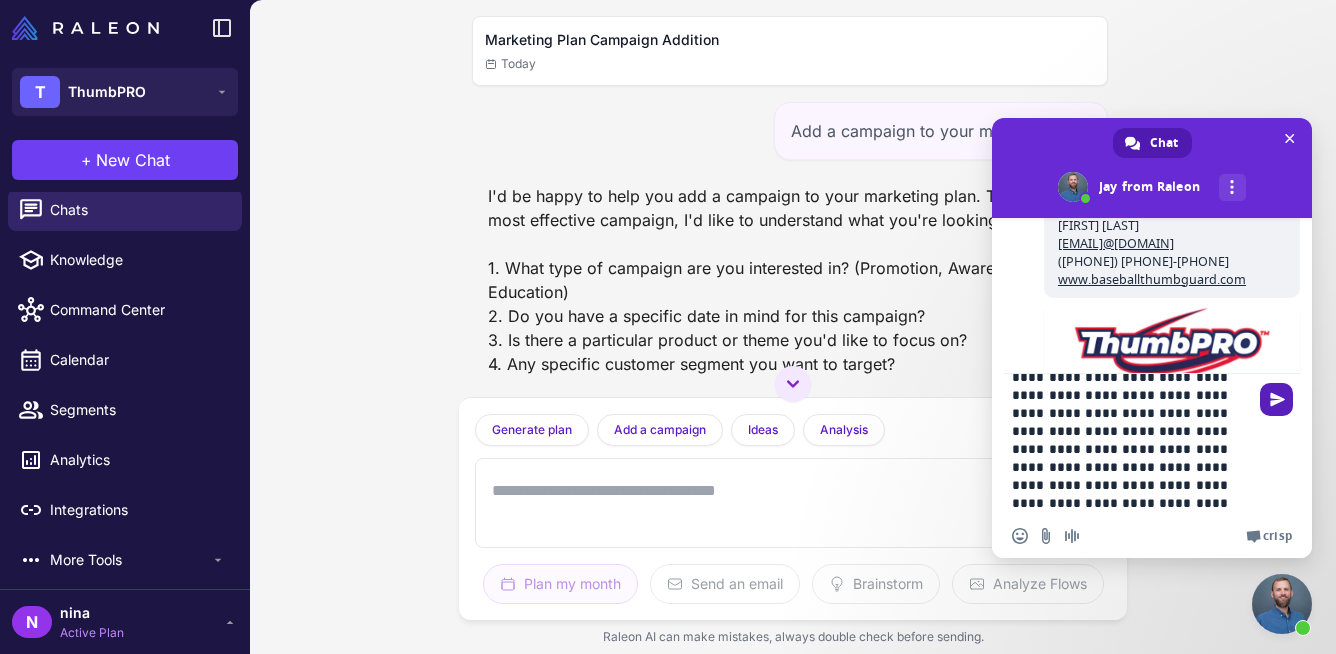 click at bounding box center (1277, 399) 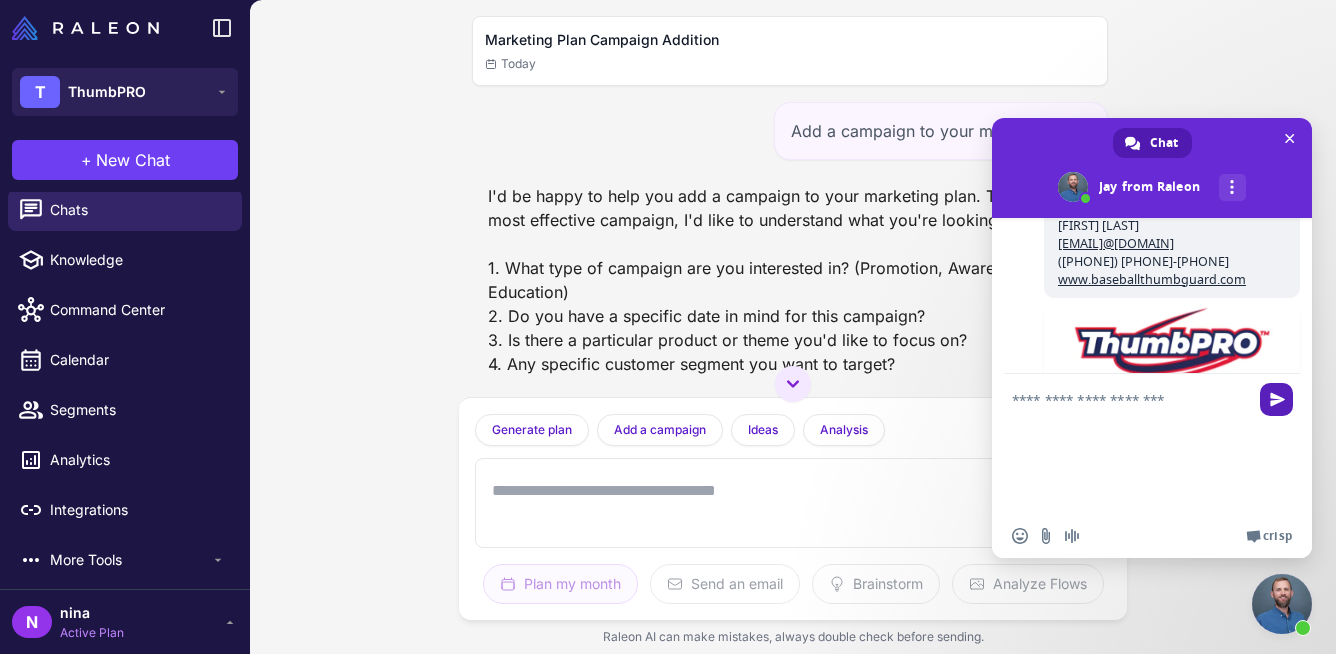 scroll, scrollTop: 5, scrollLeft: 0, axis: vertical 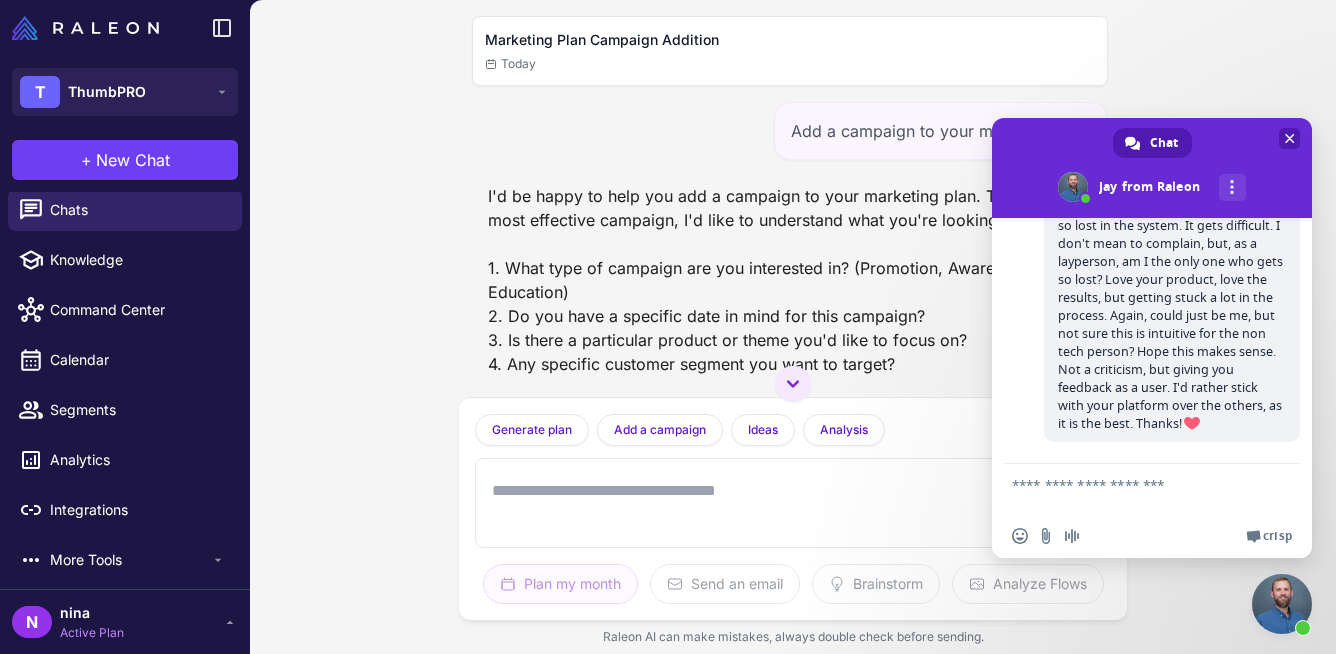 click at bounding box center (1290, 138) 